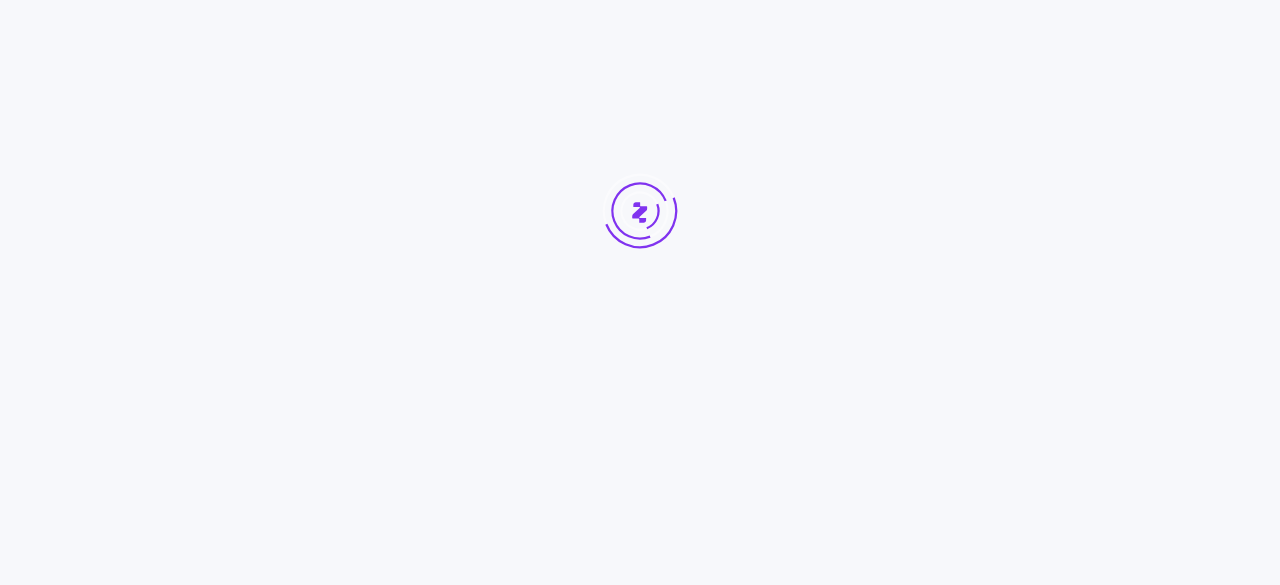 scroll, scrollTop: 0, scrollLeft: 0, axis: both 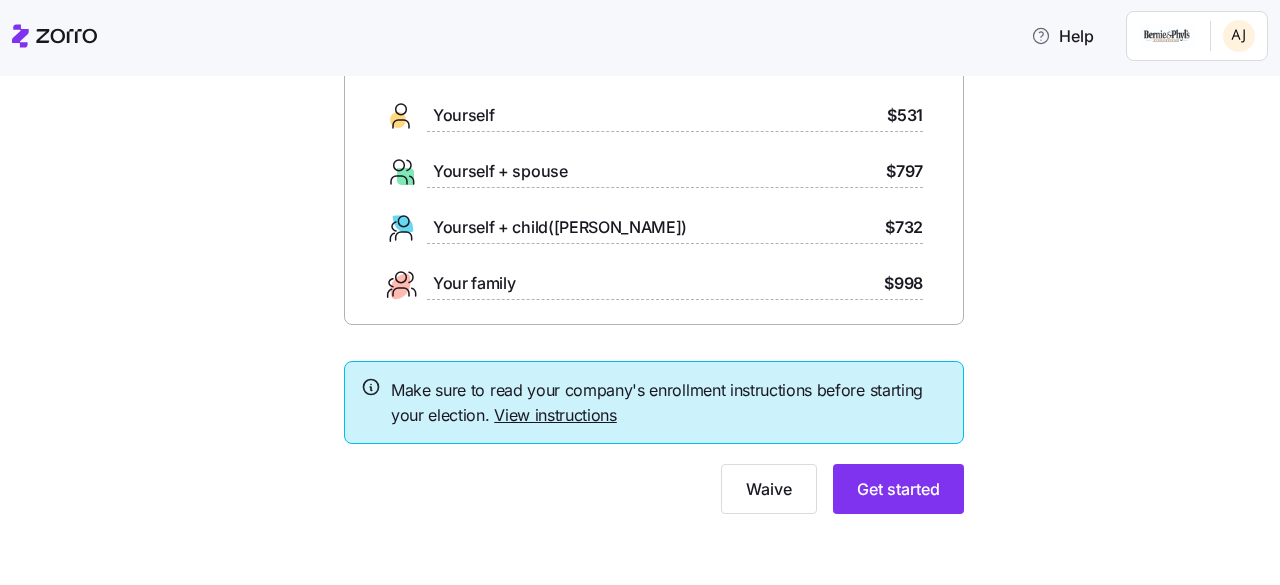 click on "View instructions" at bounding box center (555, 415) 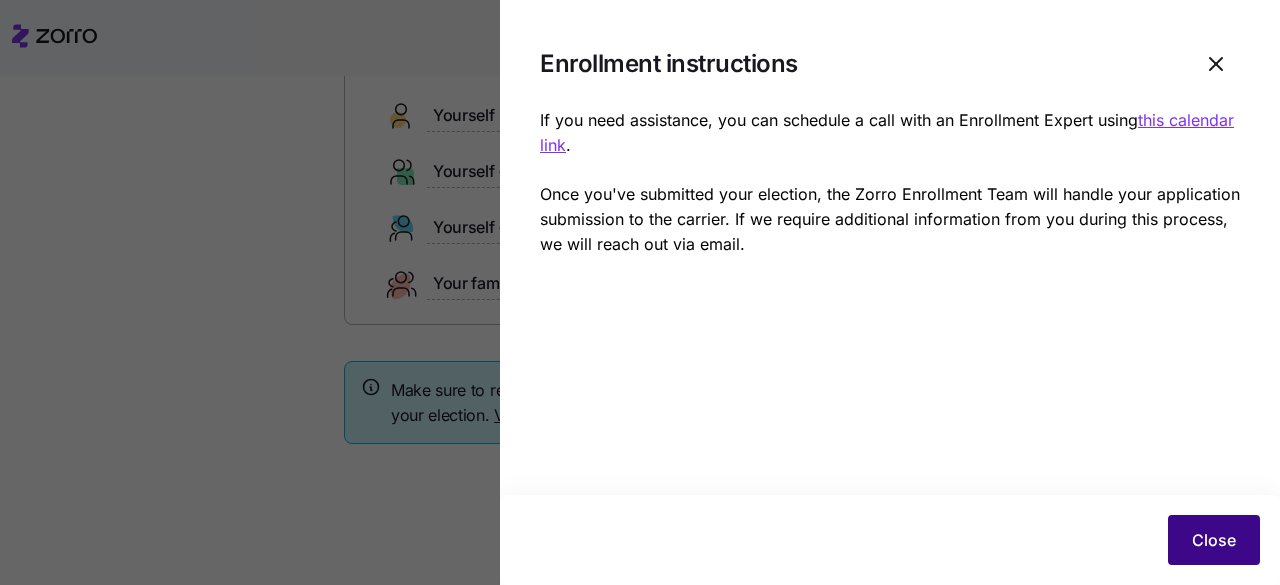 click on "Close" at bounding box center (1214, 540) 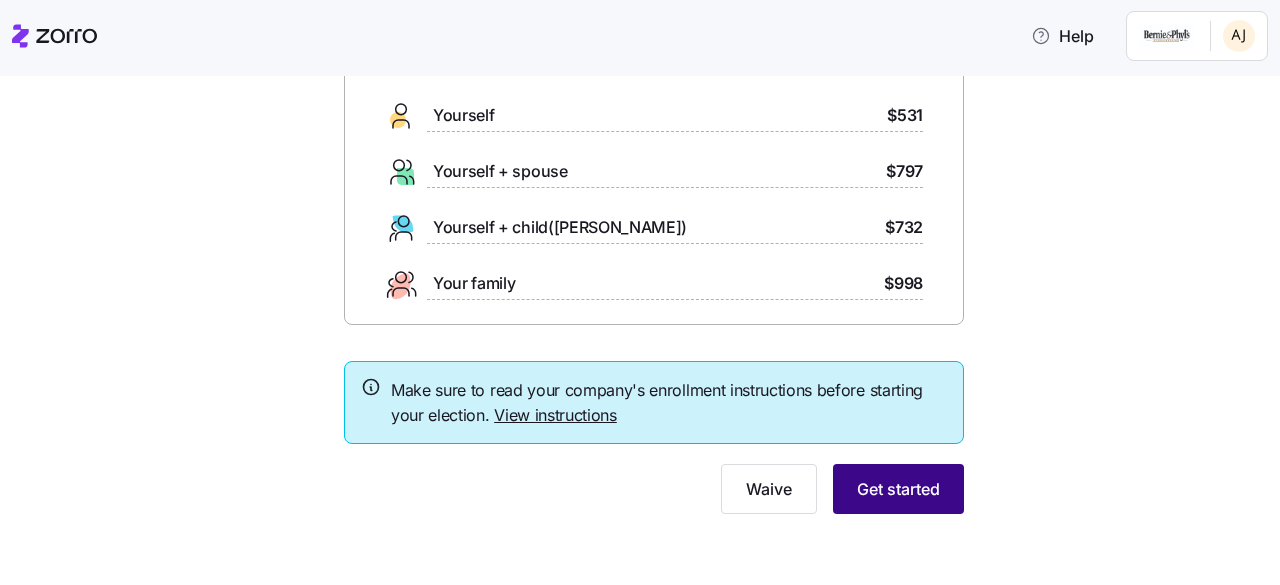 click on "Get started" at bounding box center [898, 489] 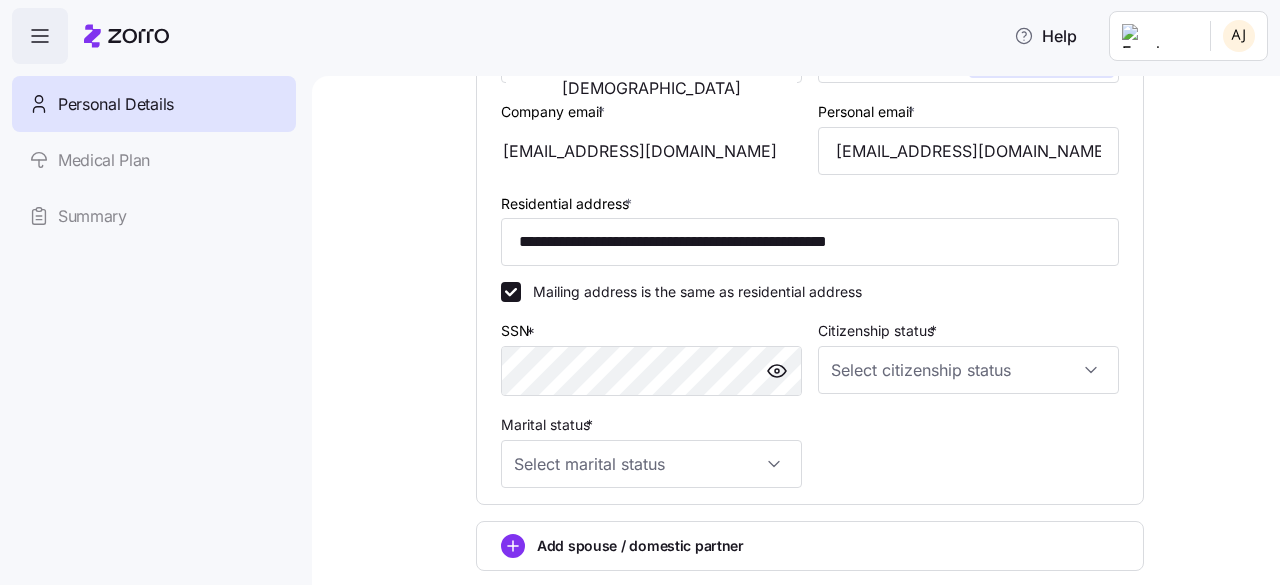 scroll, scrollTop: 463, scrollLeft: 0, axis: vertical 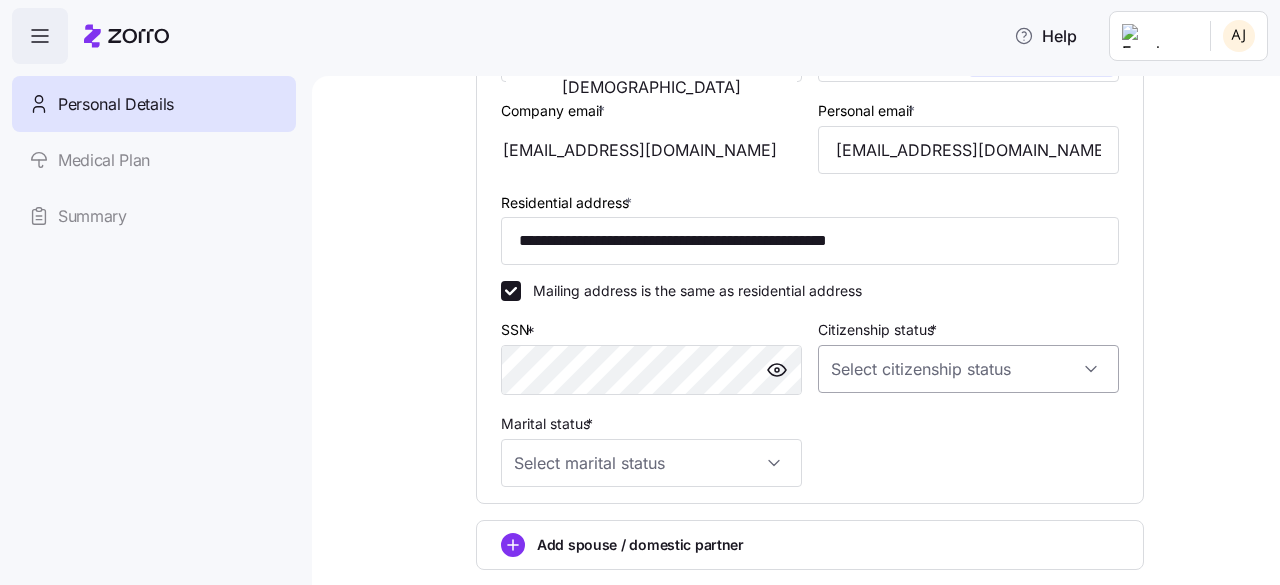 click on "Citizenship status  *" at bounding box center (968, 369) 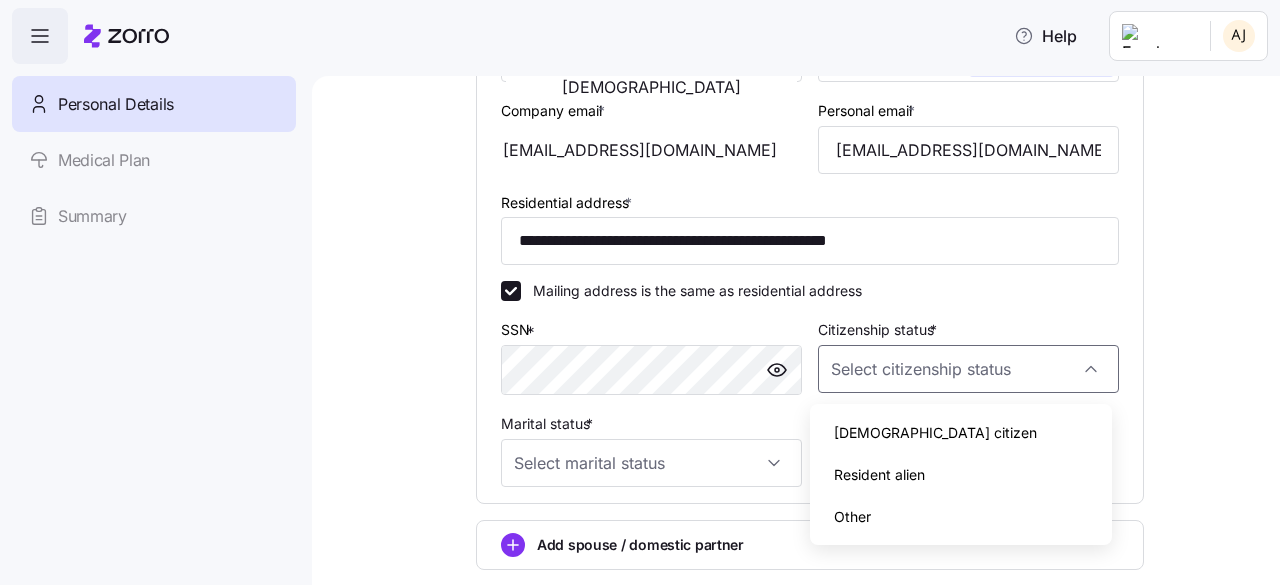 click on "US citizen" at bounding box center (960, 433) 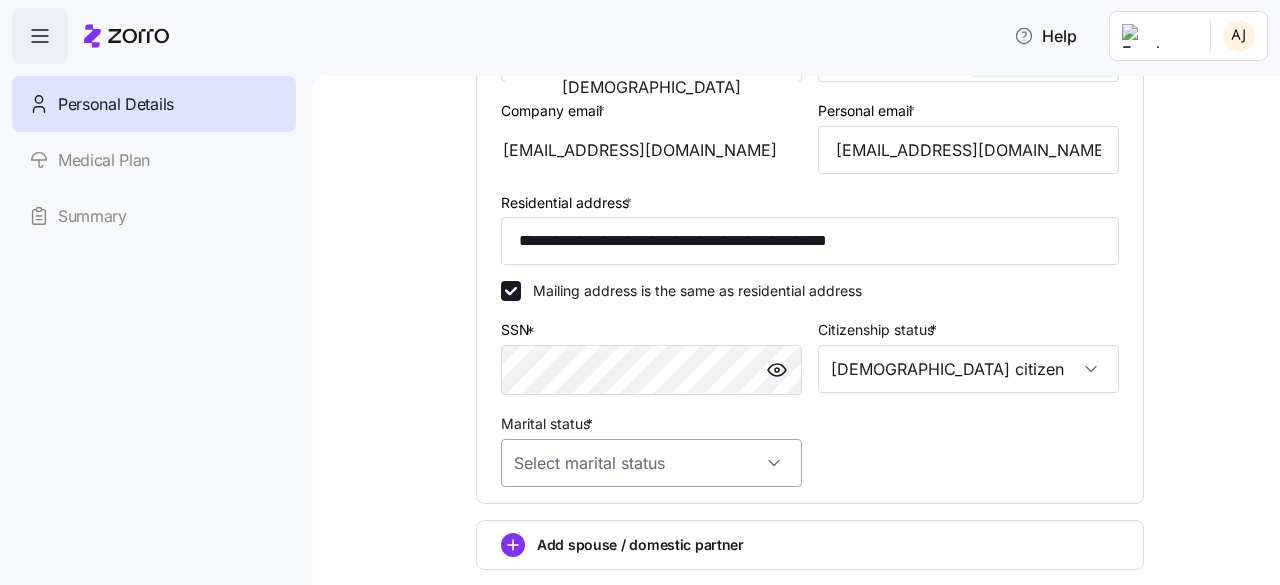 click on "Marital status  *" at bounding box center (651, 463) 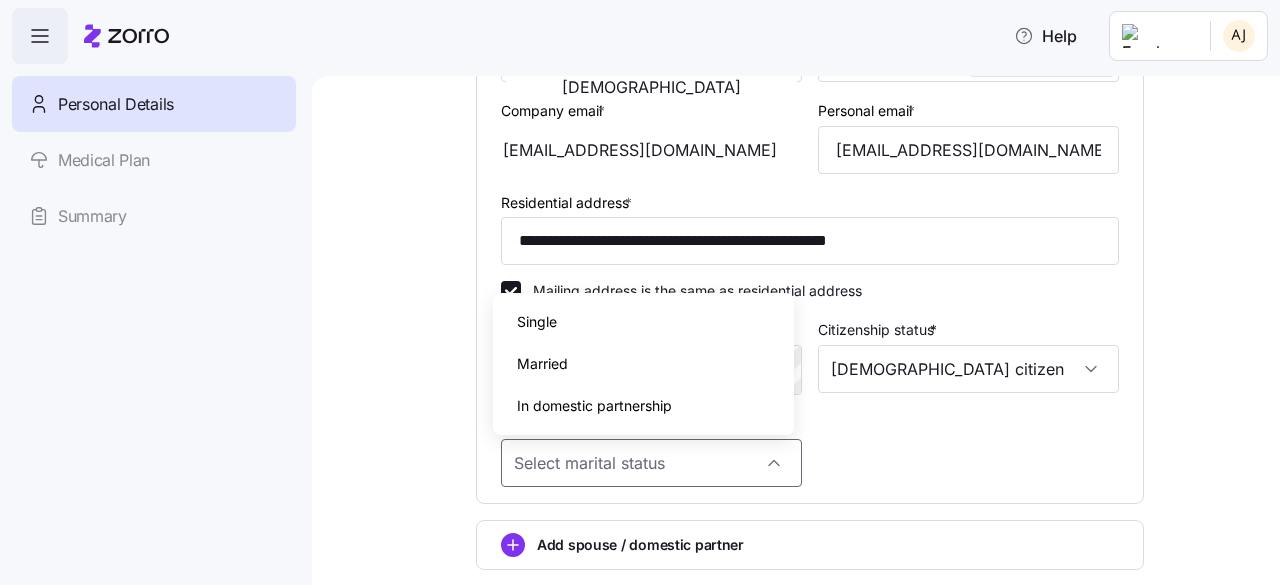 click on "Single" at bounding box center (643, 322) 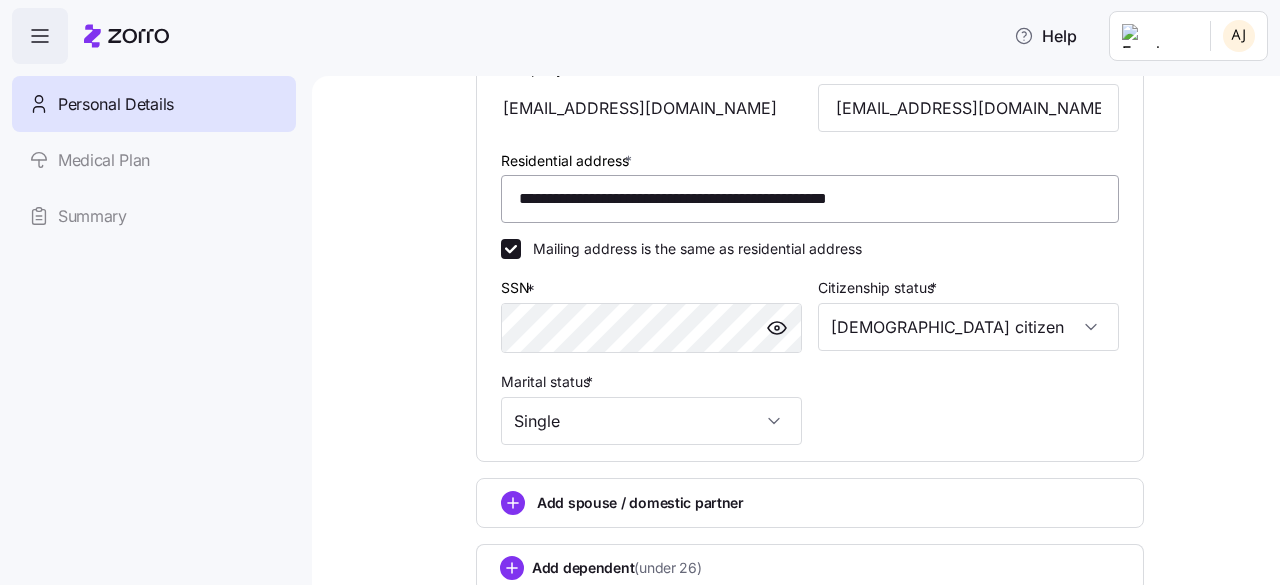 scroll, scrollTop: 652, scrollLeft: 0, axis: vertical 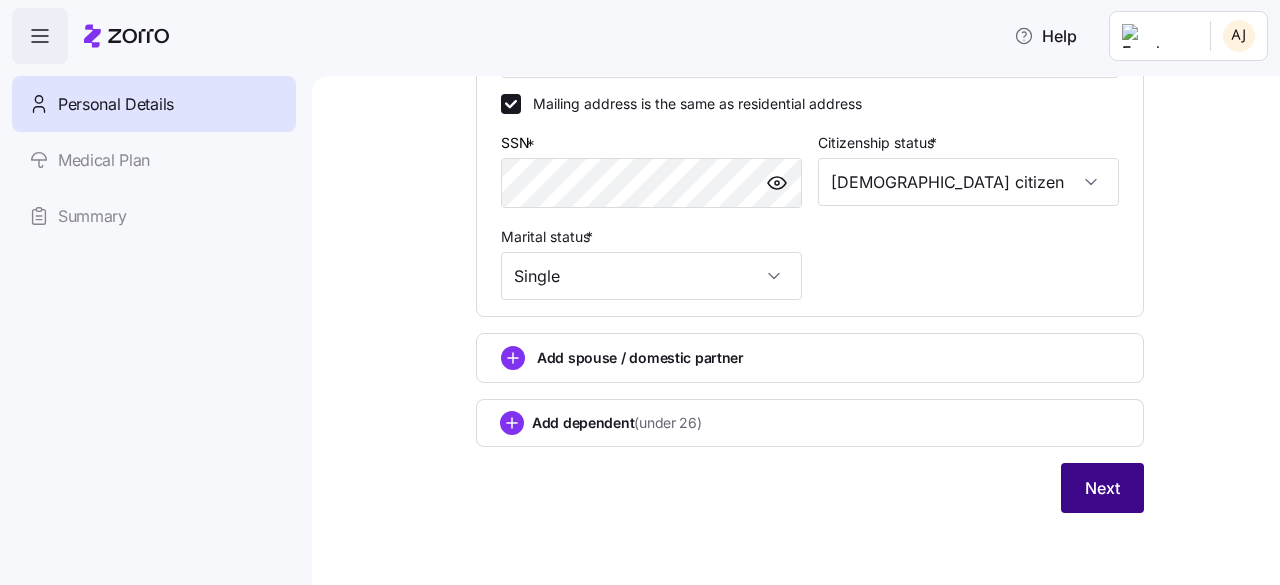 click on "Next" at bounding box center [1102, 488] 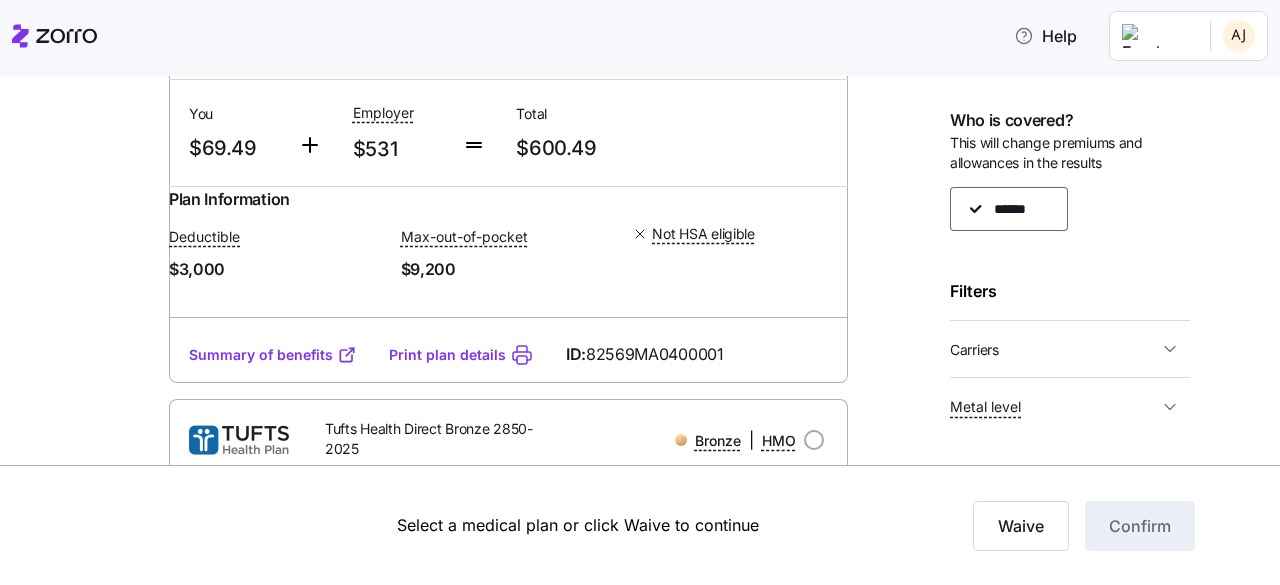 scroll, scrollTop: 296, scrollLeft: 0, axis: vertical 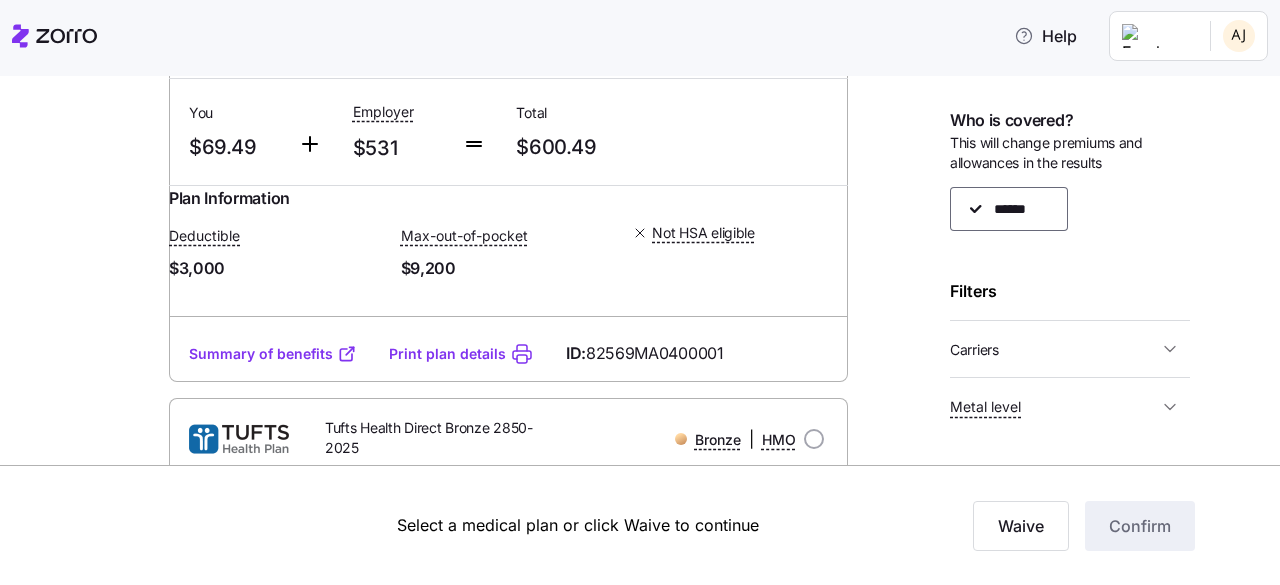 click on "Summary of benefits" at bounding box center [273, 354] 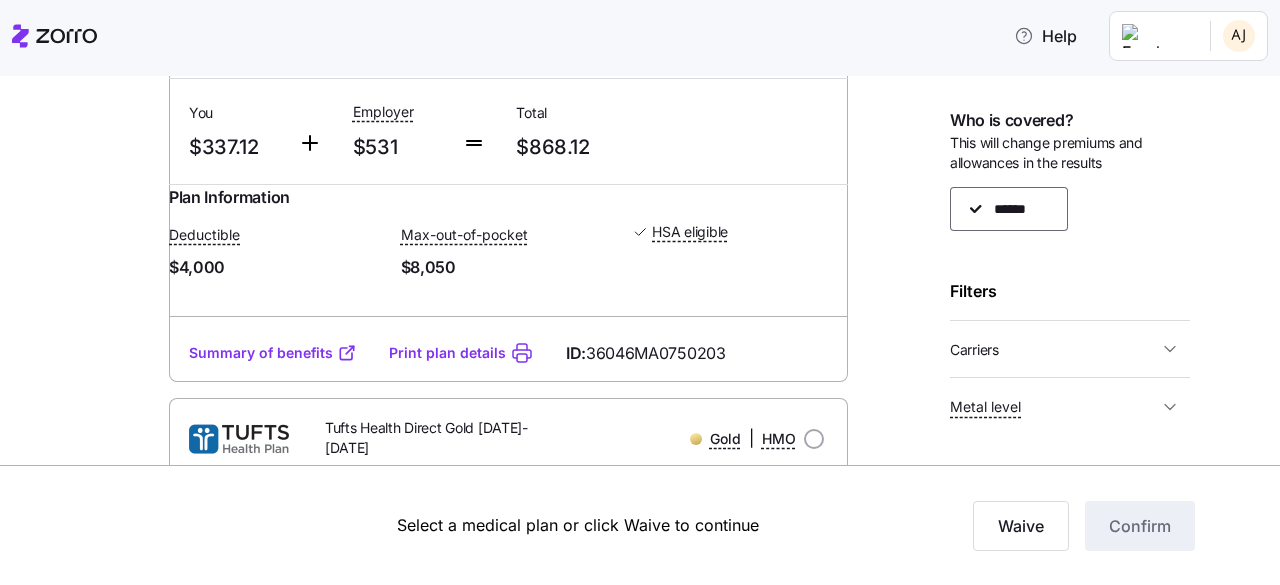 scroll, scrollTop: 2309, scrollLeft: 0, axis: vertical 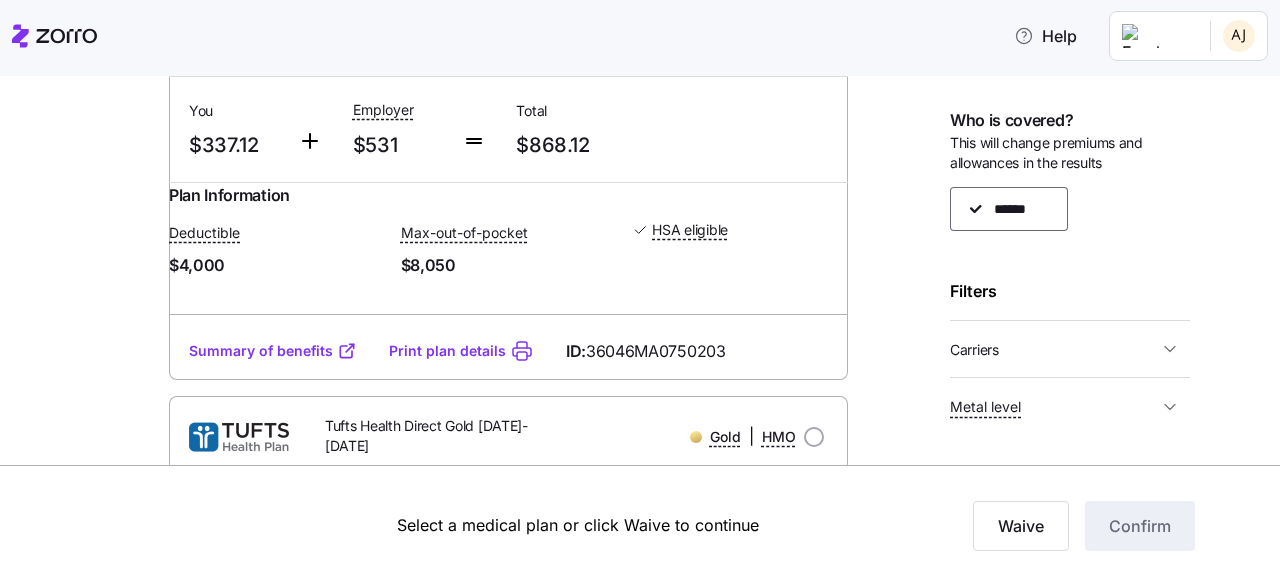 click on "Bronze | HMO" at bounding box center (735, 34) 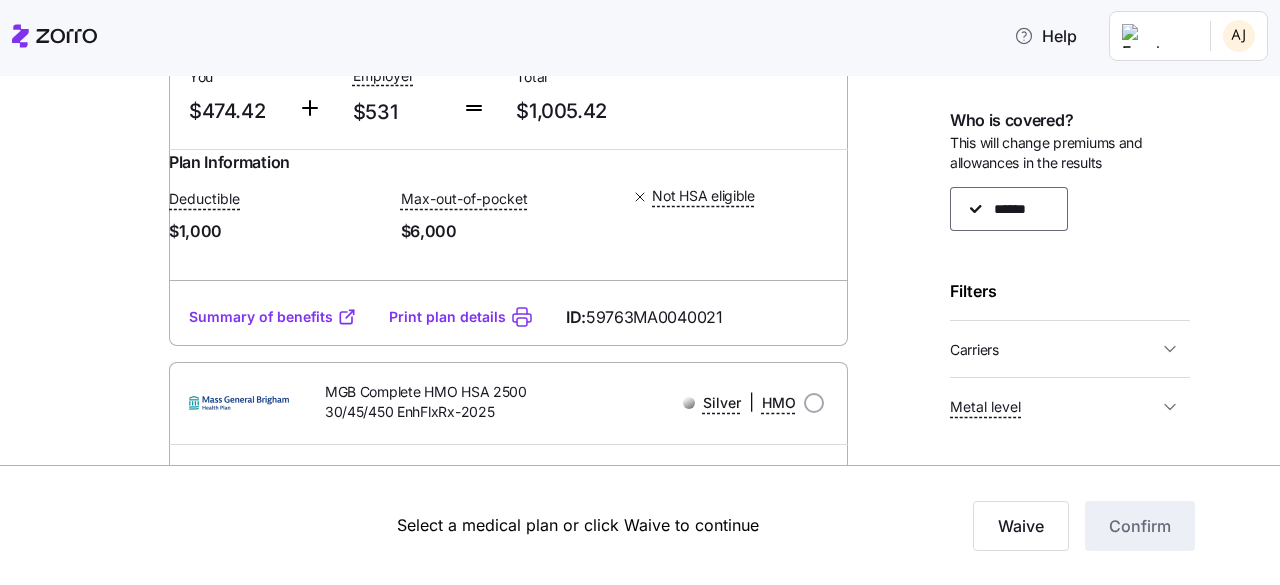 scroll, scrollTop: 4338, scrollLeft: 0, axis: vertical 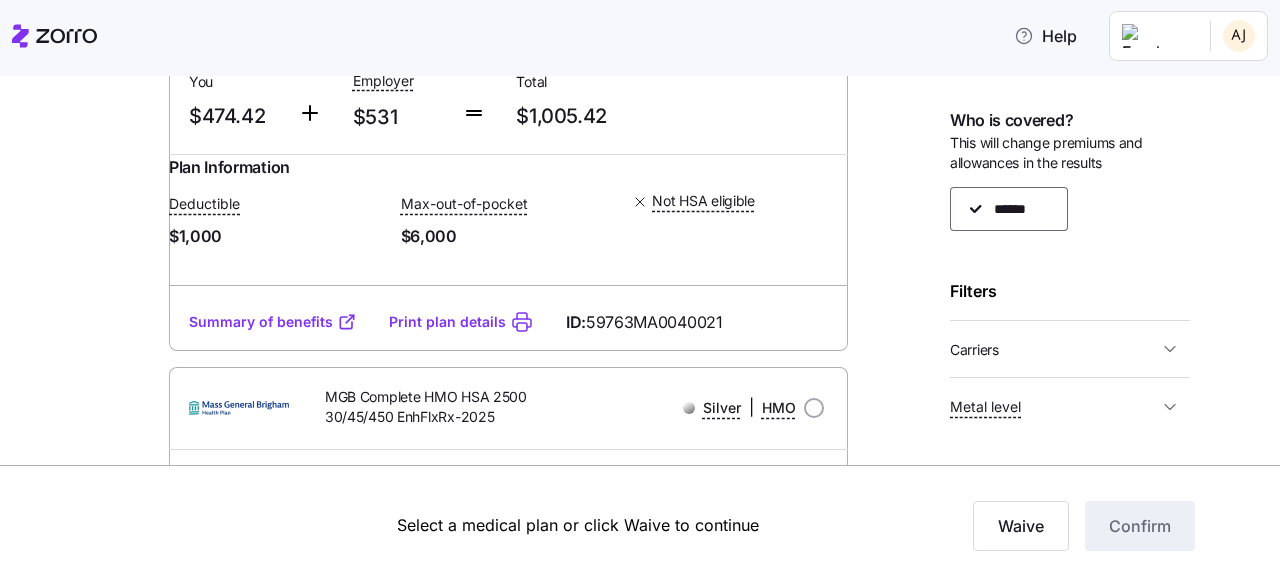 click on "Medical plan selection Bernie and Phyl's Furniture  is contributing   $531   per month towards your medical plan 21  plans available Sort by Premium WellSense Clarity Silver 3000-2025   Silver | HMO You $69.49 Employer $531 Total $600.49 Plan Information Deductible $3,000 Max-out-of-pocket $9,200 Not HSA eligible ARTHUR   JONES ,  04/07/1965 ,   47 Collins Street #108, Danvers, MA 01923-2604, USA ; Who is covered:   Me ;   Employer contribution:  up to $531 Medical Plan WellSense Clarity Silver 3000-2025   Silver  |  HMO Summary of benefits Select Your current choice Premium Total Premium $600.49 After allowance $69.49 Deductible Individual: Medical $3,000 Family: Medical $6,000 Max Out of Pocket Individual: Medical $9,200 Family: Medical $18,400 HSA Eligible HSA Eligible No Doctor visits Primary Care $30/$60 copay Urgent Care & Visits Emergency room Deductible, then $750 copay Pharmacy Drugs Deductible, then $30/35%/35% Summary of benefits Print plan details ID:  82569MA0400001   Bronze | HMO You $93.73" at bounding box center (654, -1112) 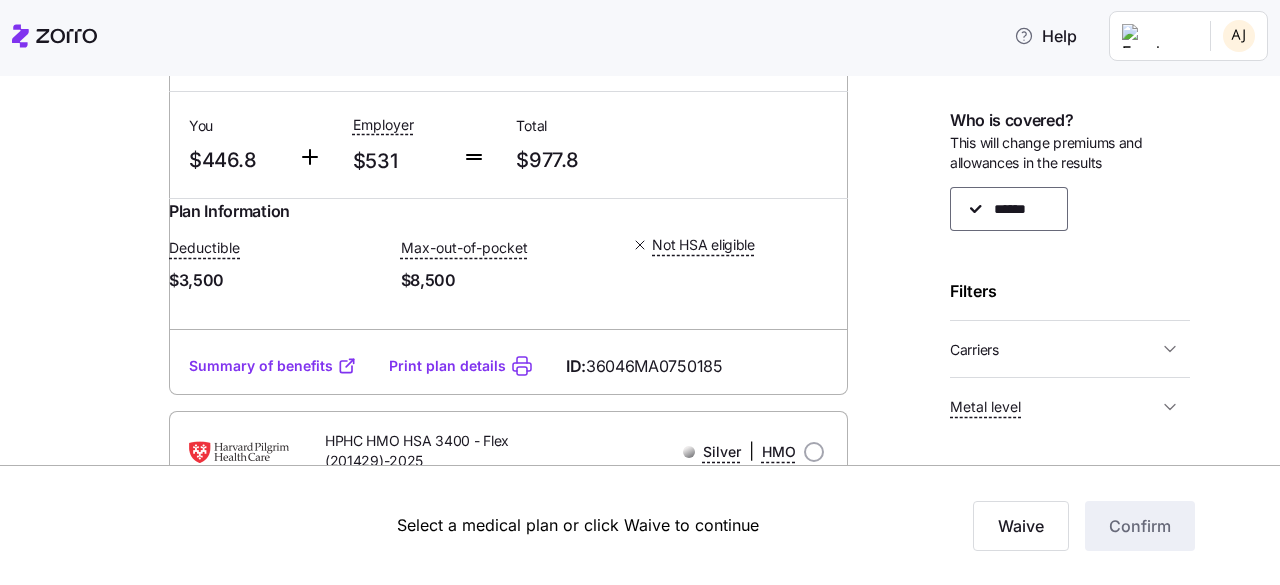 scroll, scrollTop: 3099, scrollLeft: 0, axis: vertical 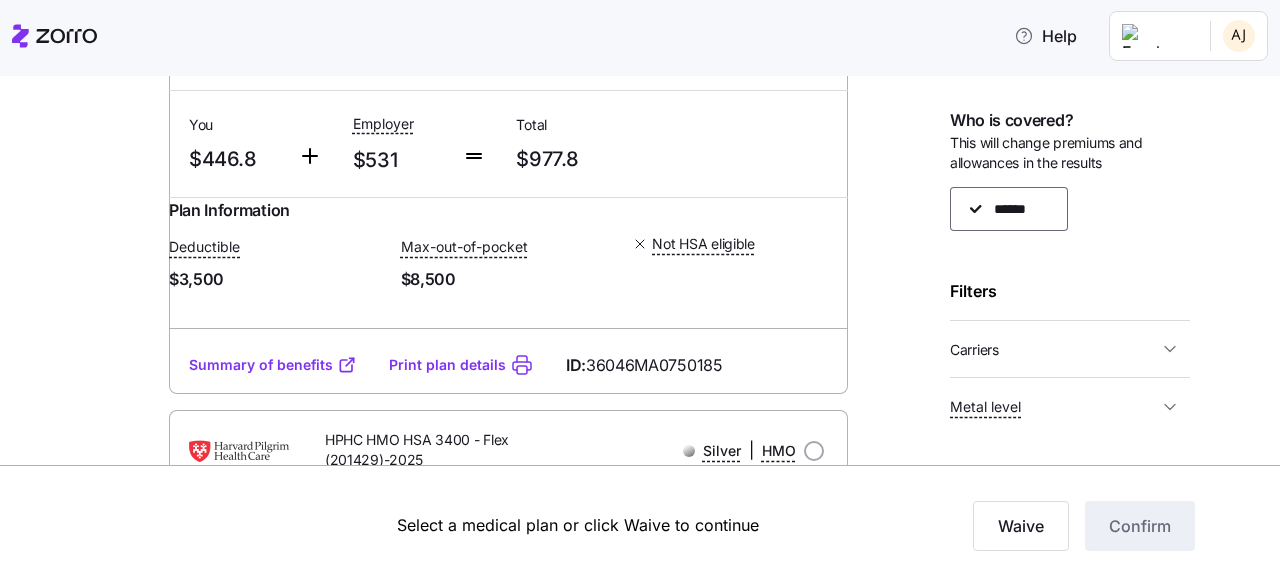 click on "Medical plan selection Bernie and Phyl's Furniture  is contributing   $531   per month towards your medical plan 21  plans available Sort by Premium WellSense Clarity Silver 3000-2025   Silver | HMO You $69.49 Employer $531 Total $600.49 Plan Information Deductible $3,000 Max-out-of-pocket $9,200 Not HSA eligible ARTHUR   JONES ,  04/07/1965 ,   47 Collins Street #108, Danvers, MA 01923-2604, USA ; Who is covered:   Me ;   Employer contribution:  up to $531 Medical Plan WellSense Clarity Silver 3000-2025   Silver  |  HMO Summary of benefits Select Your current choice Premium Total Premium $600.49 After allowance $69.49 Deductible Individual: Medical $3,000 Family: Medical $6,000 Max Out of Pocket Individual: Medical $9,200 Family: Medical $18,400 HSA Eligible HSA Eligible No Doctor visits Primary Care $30/$60 copay Urgent Care & Visits Emergency room Deductible, then $750 copay Pharmacy Drugs Deductible, then $30/35%/35% Summary of benefits Print plan details ID:  82569MA0400001   Bronze | HMO You $93.73" at bounding box center (654, 1127) 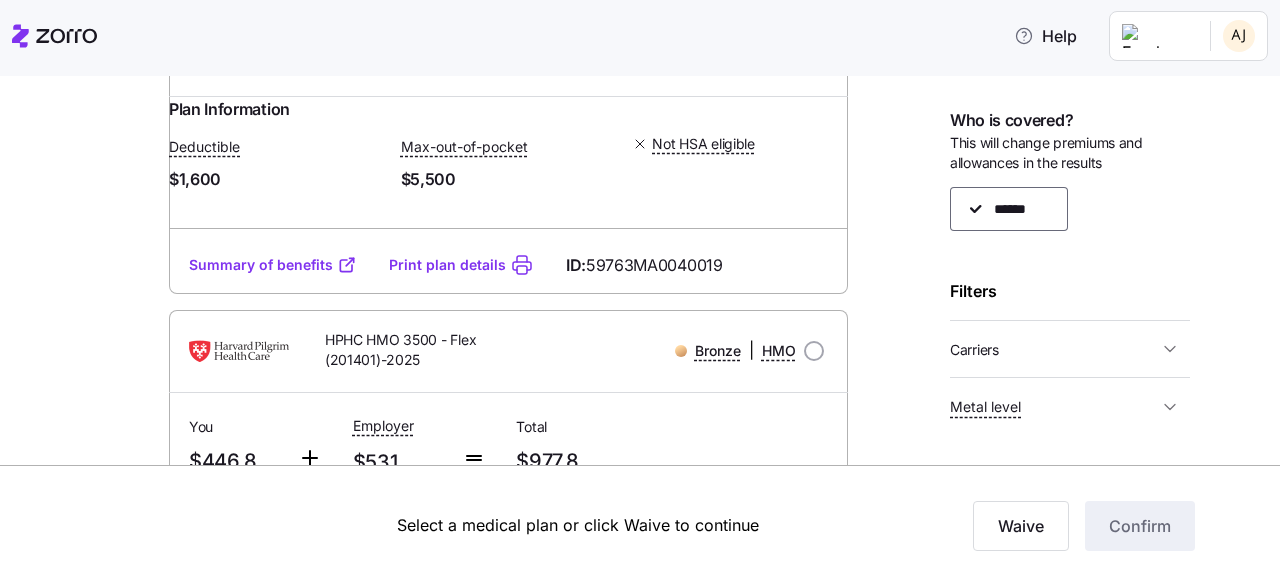 scroll, scrollTop: 2798, scrollLeft: 0, axis: vertical 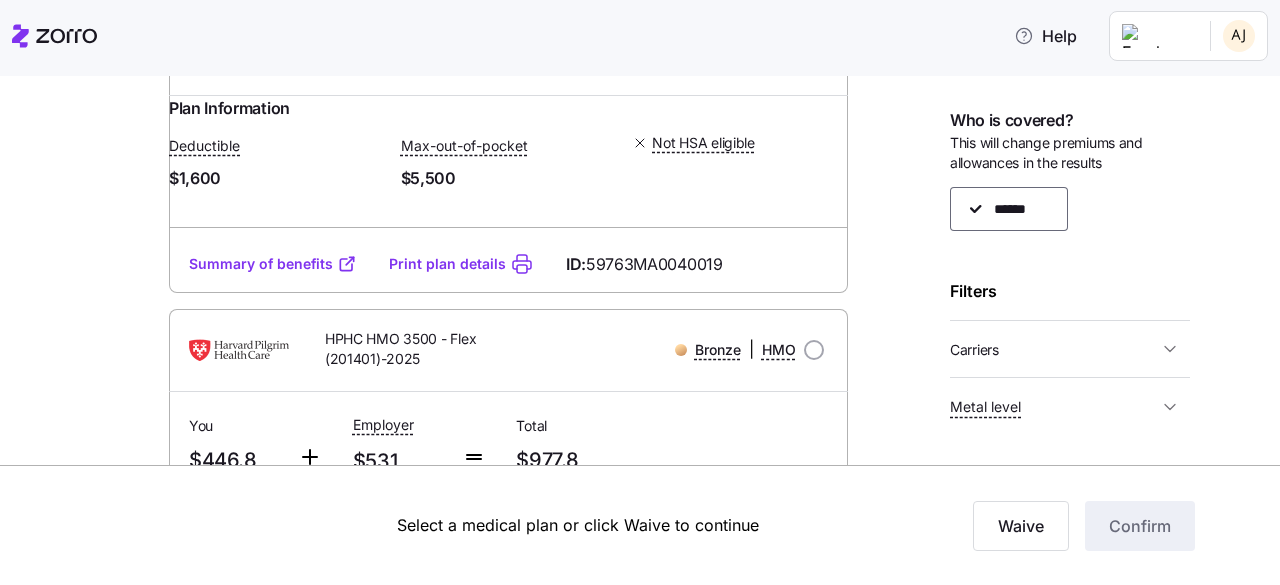 click on "Summary of benefits" at bounding box center [273, 264] 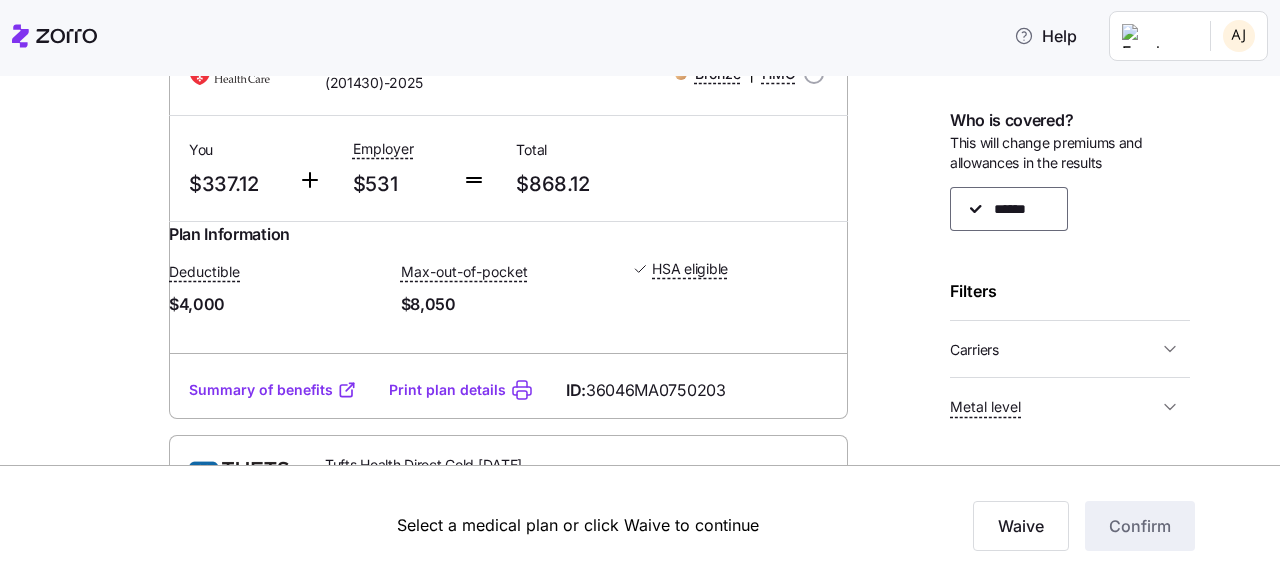 scroll, scrollTop: 2269, scrollLeft: 0, axis: vertical 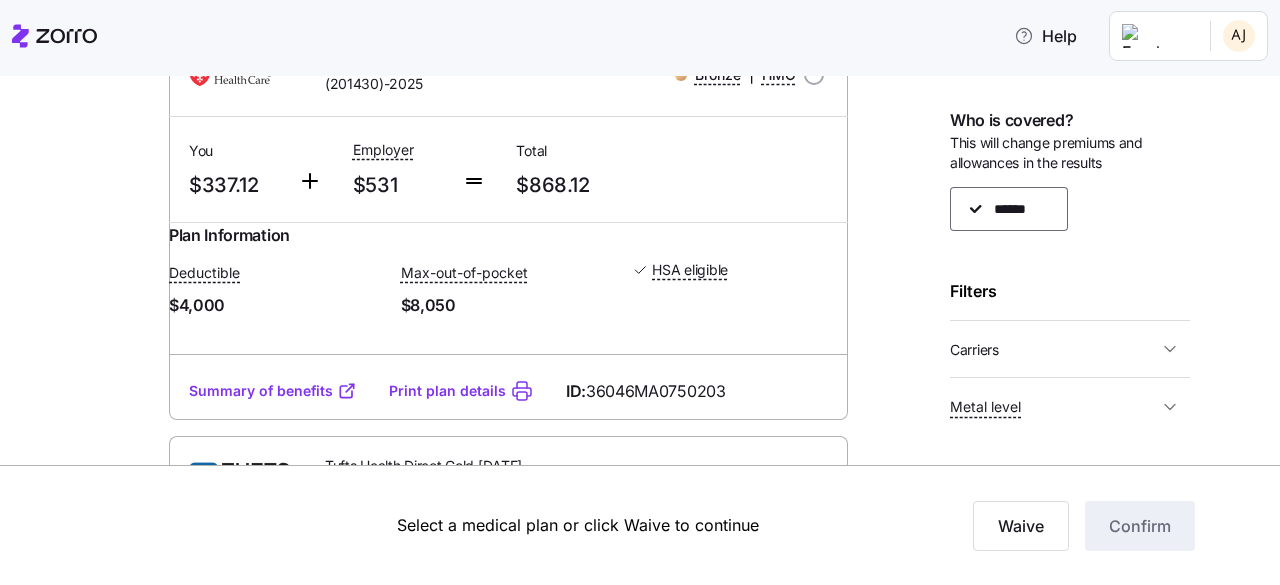 click on "Medical plan selection Bernie and Phyl's Furniture  is contributing   $531   per month towards your medical plan 21  plans available Sort by Premium WellSense Clarity Silver 3000-2025   Silver | HMO You $69.49 Employer $531 Total $600.49 Plan Information Deductible $3,000 Max-out-of-pocket $9,200 Not HSA eligible ARTHUR   JONES ,  04/07/1965 ,   47 Collins Street #108, Danvers, MA 01923-2604, USA ; Who is covered:   Me ;   Employer contribution:  up to $531 Medical Plan WellSense Clarity Silver 3000-2025   Silver  |  HMO Summary of benefits Select Your current choice Premium Total Premium $600.49 After allowance $69.49 Deductible Individual: Medical $3,000 Family: Medical $6,000 Max Out of Pocket Individual: Medical $9,200 Family: Medical $18,400 HSA Eligible HSA Eligible No Doctor visits Primary Care $30/$60 copay Urgent Care & Visits Emergency room Deductible, then $750 copay Pharmacy Drugs Deductible, then $30/35%/35% Summary of benefits Print plan details ID:  82569MA0400001   Bronze | HMO You $93.73" at bounding box center [654, 2159] 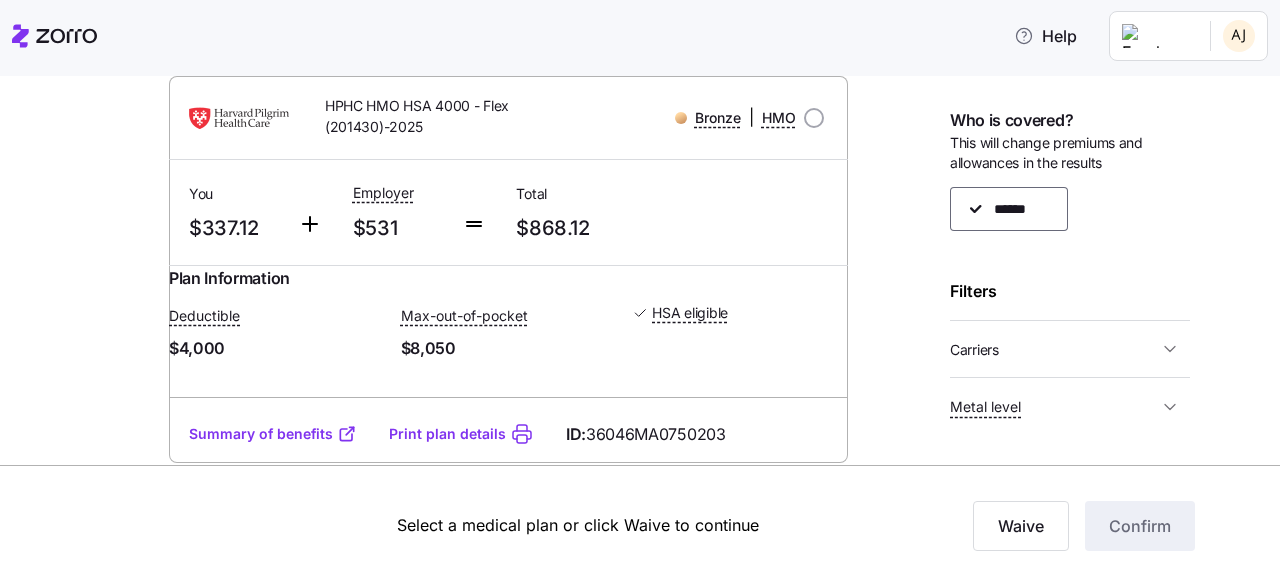 scroll, scrollTop: 2223, scrollLeft: 0, axis: vertical 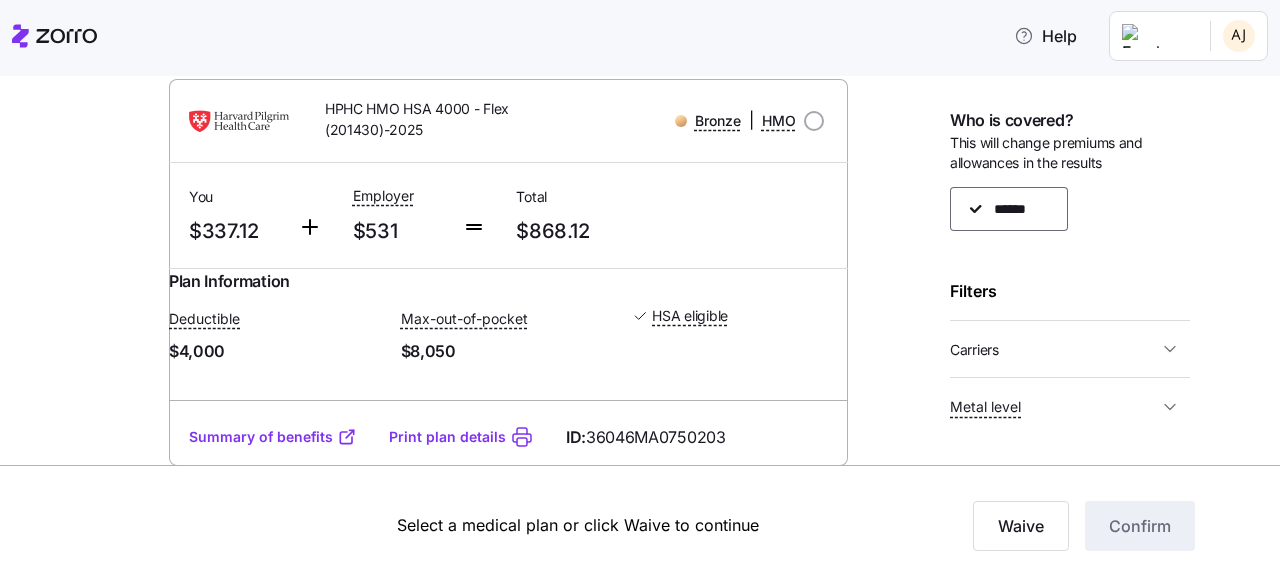 click on "Medical plan selection Bernie and Phyl's Furniture  is contributing   $531   per month towards your medical plan 21  plans available Sort by Premium WellSense Clarity Silver 3000-2025   Silver | HMO You $69.49 Employer $531 Total $600.49 Plan Information Deductible $3,000 Max-out-of-pocket $9,200 Not HSA eligible ARTHUR   JONES ,  04/07/1965 ,   47 Collins Street #108, Danvers, MA 01923-2604, USA ; Who is covered:   Me ;   Employer contribution:  up to $531 Medical Plan WellSense Clarity Silver 3000-2025   Silver  |  HMO Summary of benefits Select Your current choice Premium Total Premium $600.49 After allowance $69.49 Deductible Individual: Medical $3,000 Family: Medical $6,000 Max Out of Pocket Individual: Medical $9,200 Family: Medical $18,400 HSA Eligible HSA Eligible No Doctor visits Primary Care $30/$60 copay Urgent Care & Visits Emergency room Deductible, then $750 copay Pharmacy Drugs Deductible, then $30/35%/35% Summary of benefits Print plan details ID:  82569MA0400001   Bronze | HMO You $93.73" at bounding box center [654, 2205] 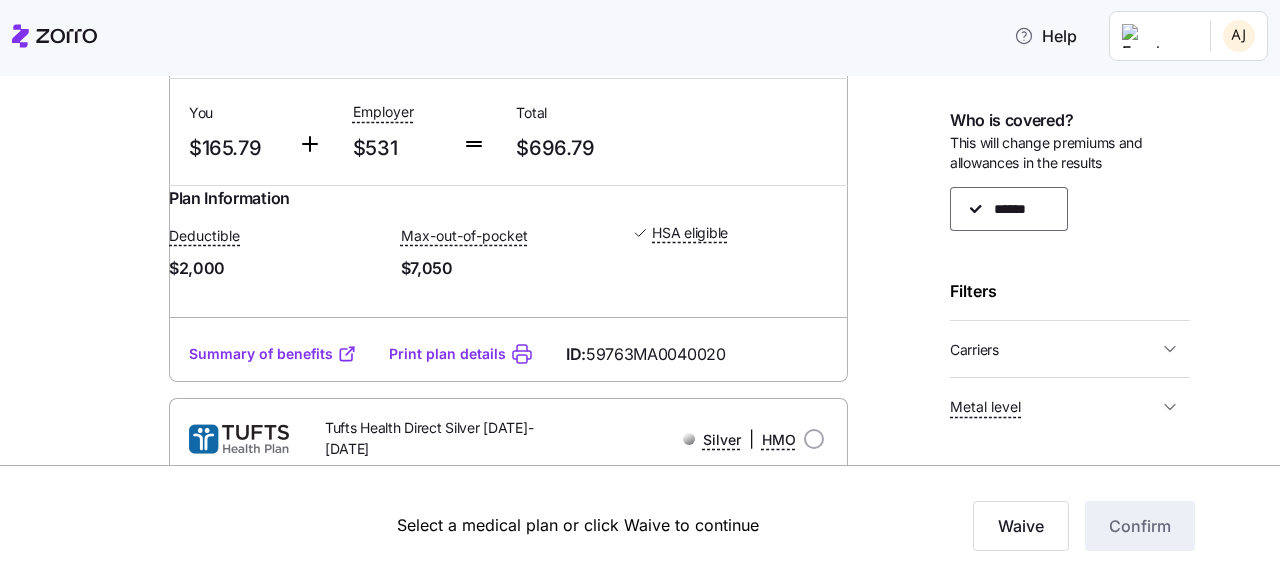 scroll, scrollTop: 1507, scrollLeft: 0, axis: vertical 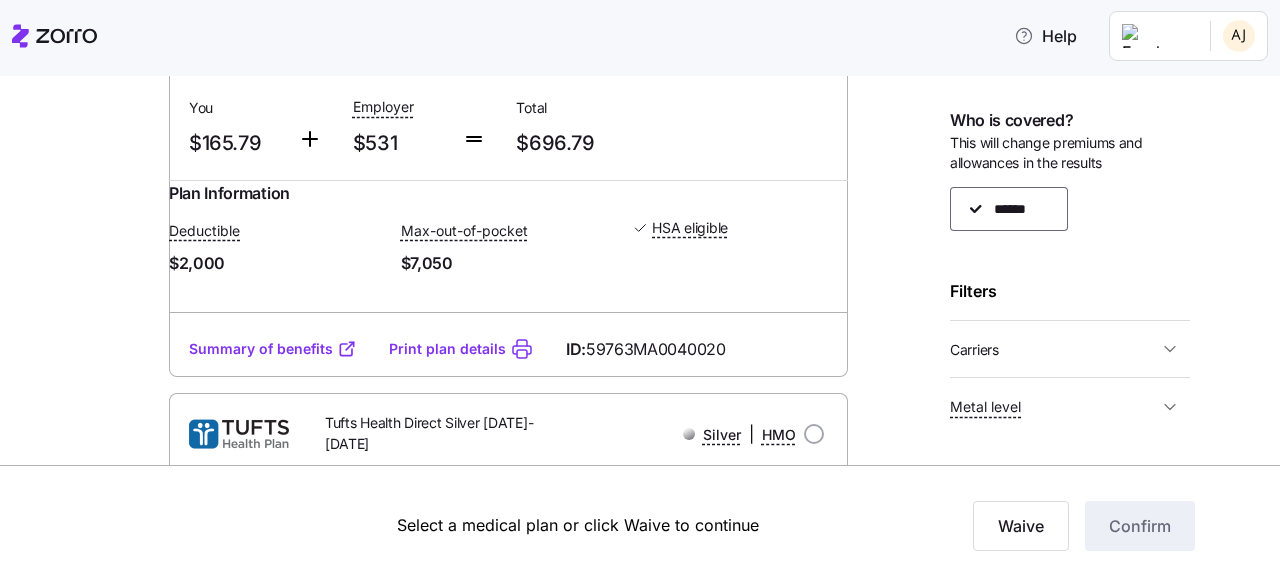 click on "Summary of benefits" at bounding box center (273, 349) 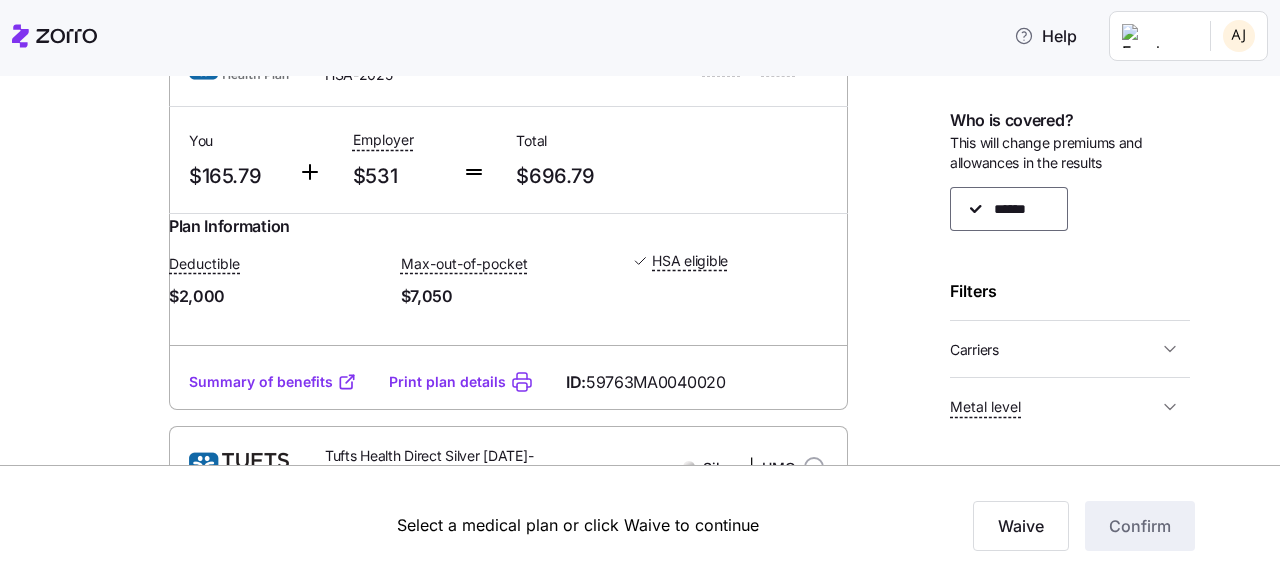 scroll, scrollTop: 1473, scrollLeft: 0, axis: vertical 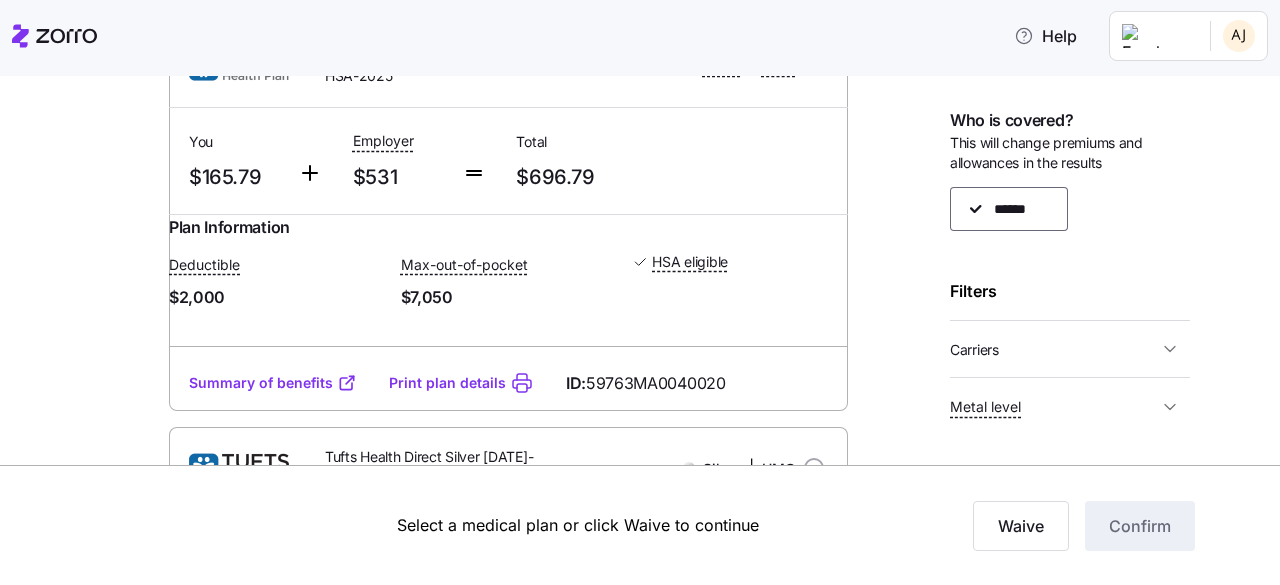 drag, startPoint x: 908, startPoint y: 243, endPoint x: 865, endPoint y: 270, distance: 50.77401 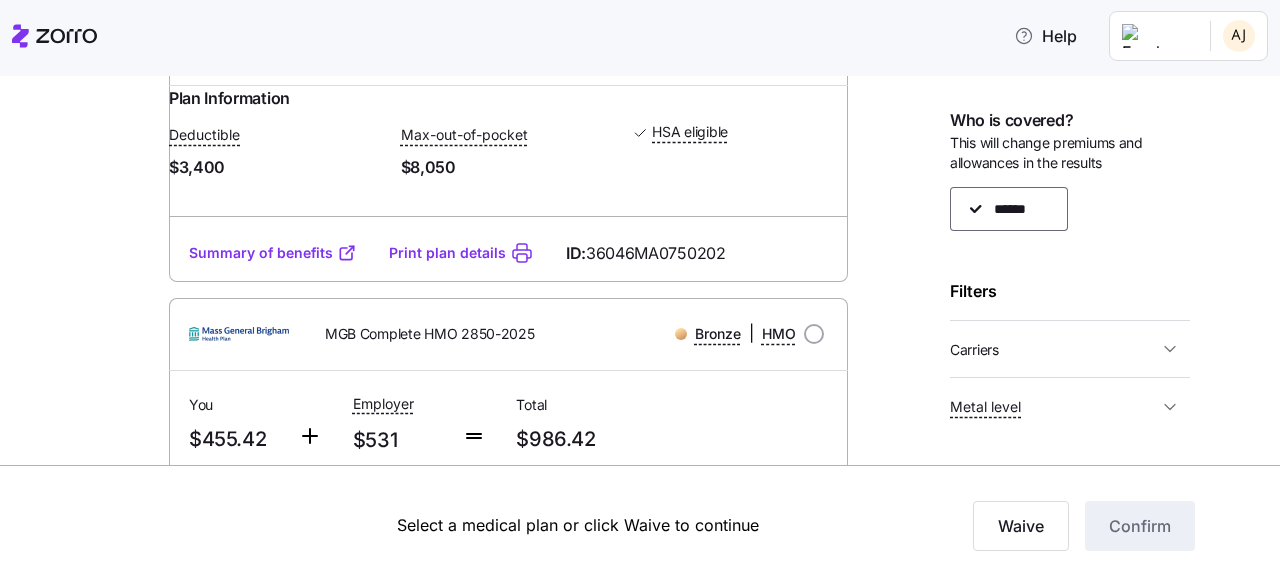 scroll, scrollTop: 3612, scrollLeft: 0, axis: vertical 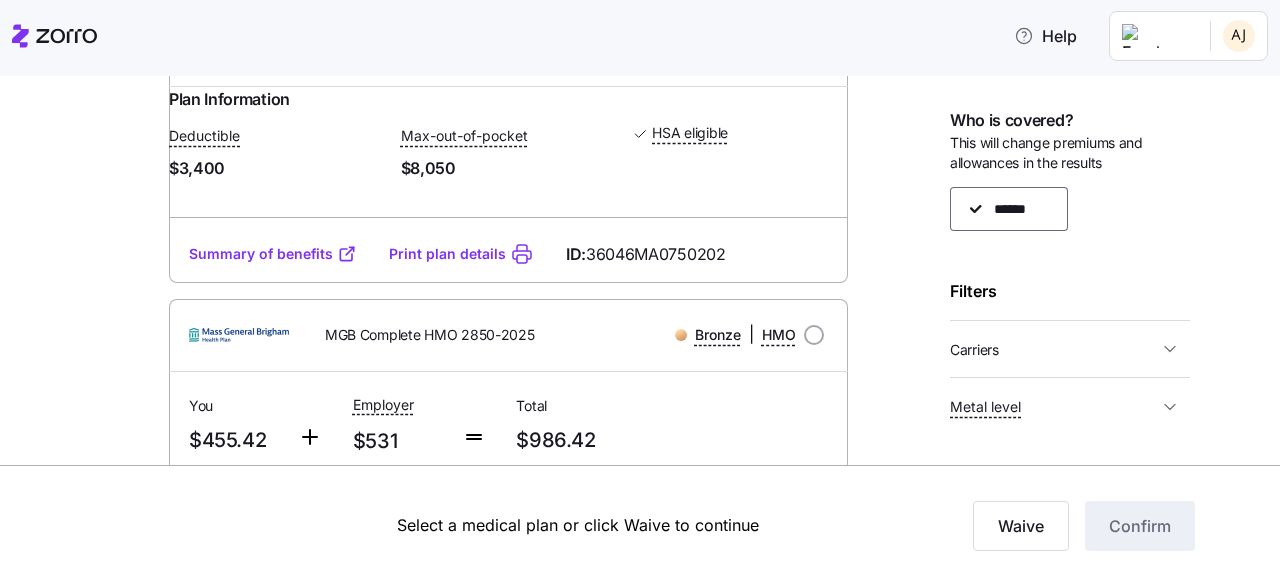click on "Medical plan selection Bernie and Phyl's Furniture  is contributing   $531   per month towards your medical plan 21  plans available Sort by Premium WellSense Clarity Silver 3000-2025   Silver | HMO You $69.49 Employer $531 Total $600.49 Plan Information Deductible $3,000 Max-out-of-pocket $9,200 Not HSA eligible ARTHUR   JONES ,  04/07/1965 ,   47 Collins Street #108, Danvers, MA 01923-2604, USA ; Who is covered:   Me ;   Employer contribution:  up to $531 Medical Plan WellSense Clarity Silver 3000-2025   Silver  |  HMO Summary of benefits Select Your current choice Premium Total Premium $600.49 After allowance $69.49 Deductible Individual: Medical $3,000 Family: Medical $6,000 Max Out of Pocket Individual: Medical $9,200 Family: Medical $18,400 HSA Eligible HSA Eligible No Doctor visits Primary Care $30/$60 copay Urgent Care & Visits Emergency room Deductible, then $750 copay Pharmacy Drugs Deductible, then $30/35%/35% Summary of benefits Print plan details ID:  82569MA0400001   Bronze | HMO You $93.73" at bounding box center [654, 816] 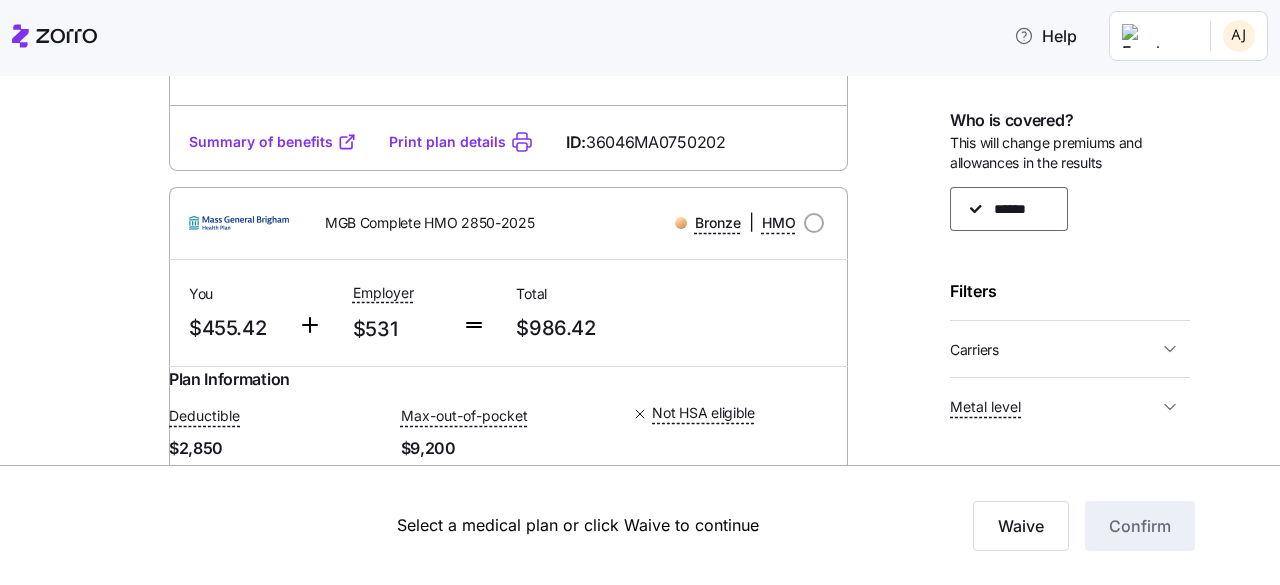 click on "Summary of benefits" at bounding box center [273, 142] 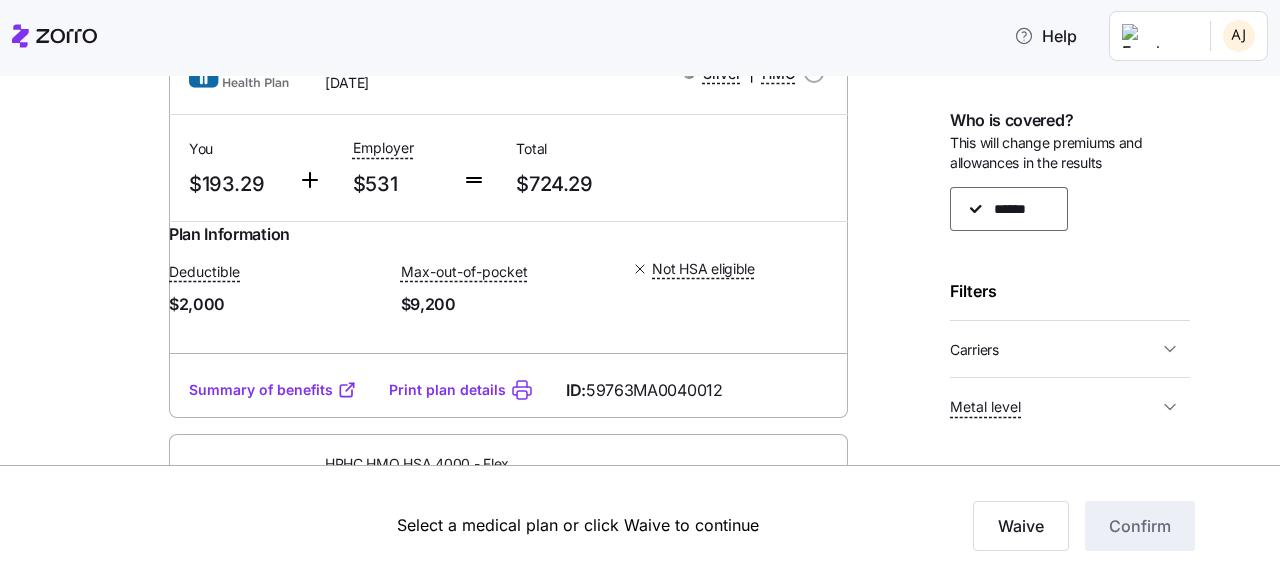 scroll, scrollTop: 1786, scrollLeft: 0, axis: vertical 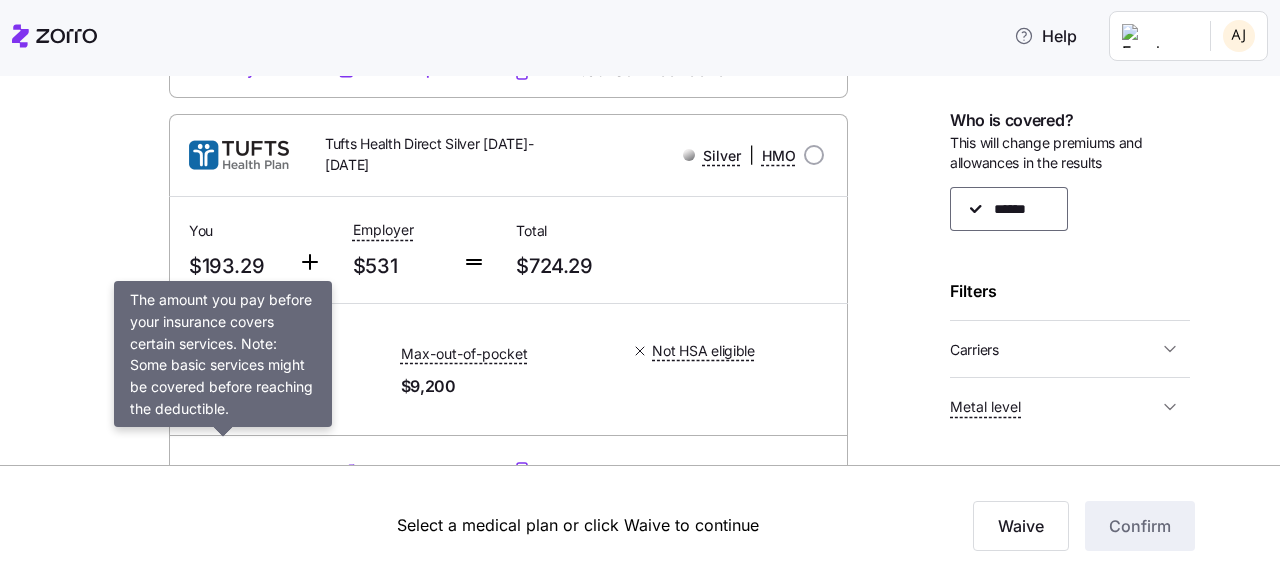 click on "Deductible" at bounding box center (204, 354) 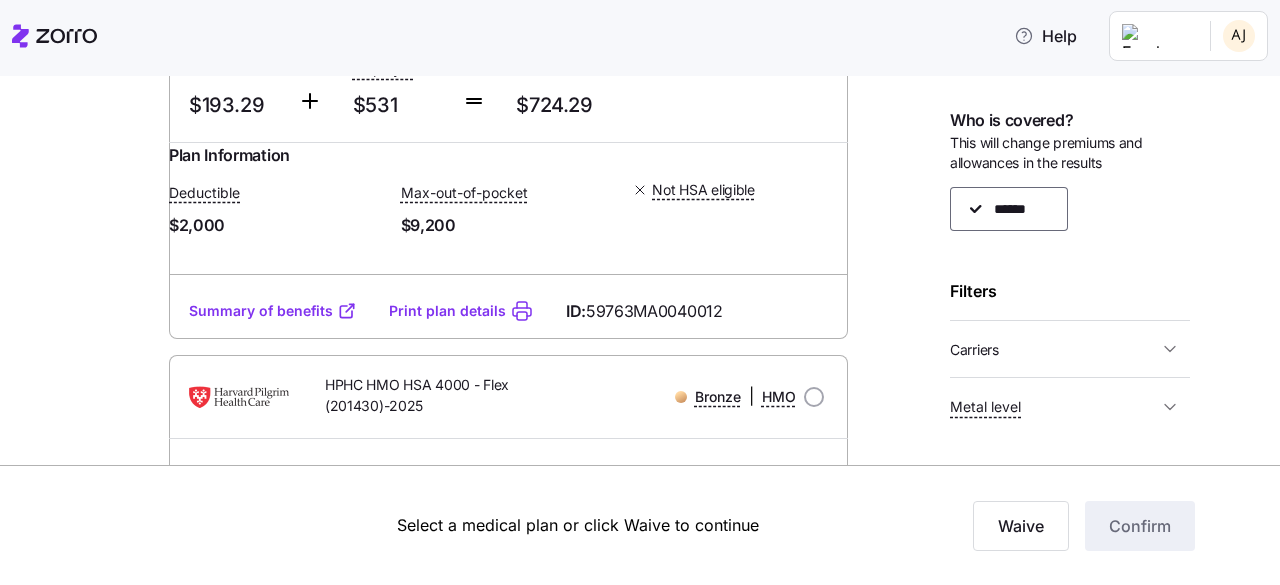 scroll, scrollTop: 1950, scrollLeft: 0, axis: vertical 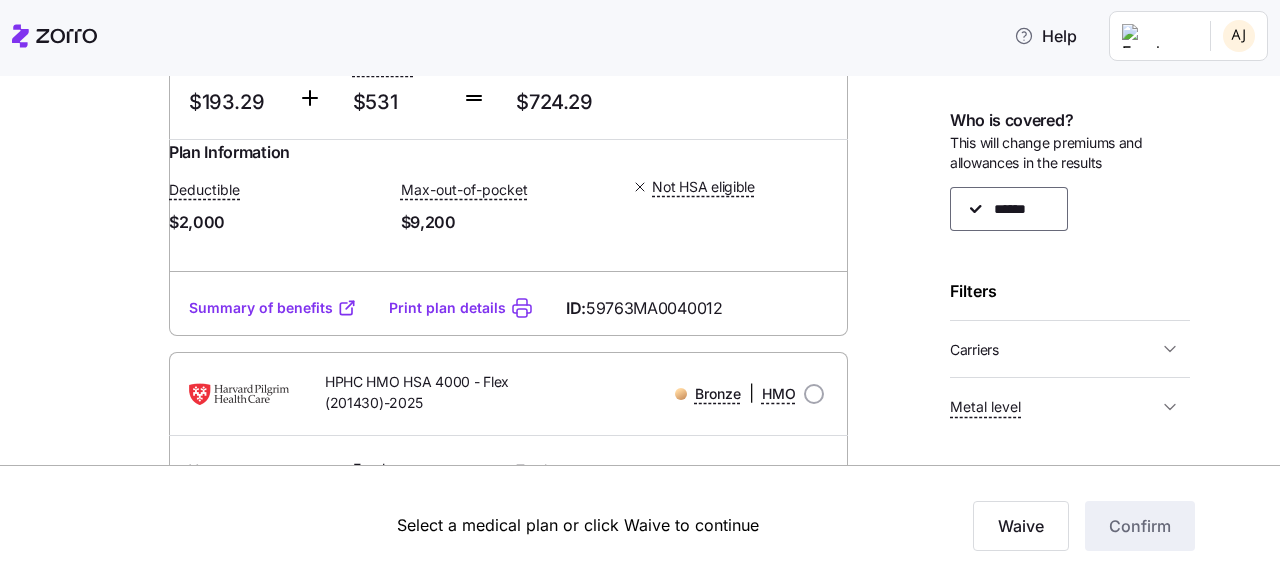 click on "Summary of benefits" at bounding box center (273, 308) 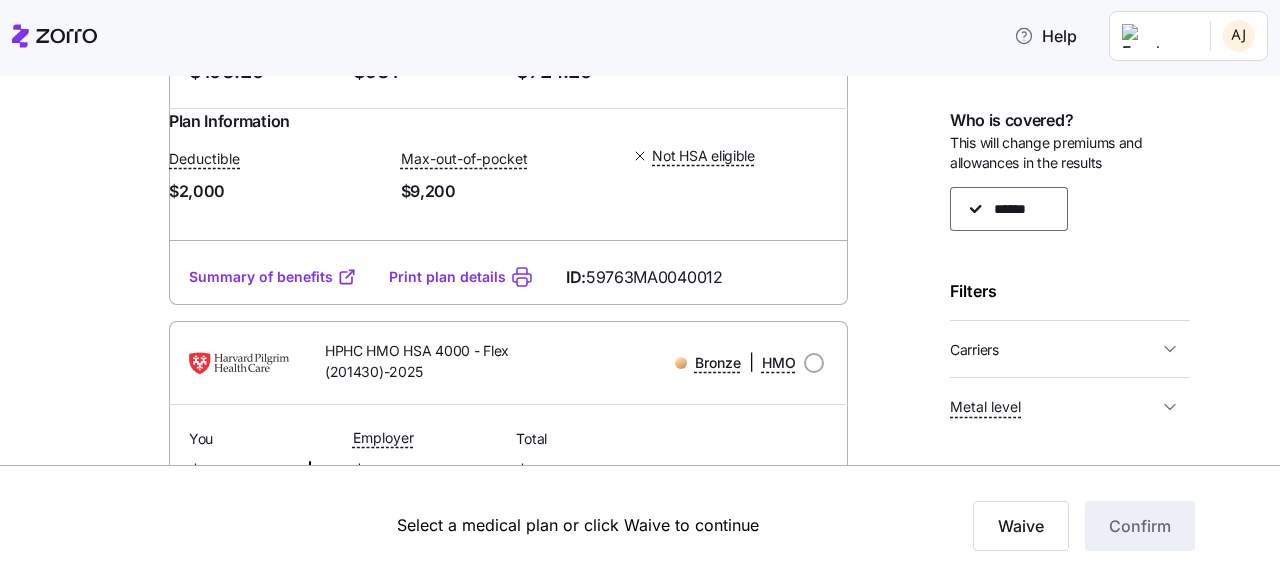 scroll, scrollTop: 1985, scrollLeft: 0, axis: vertical 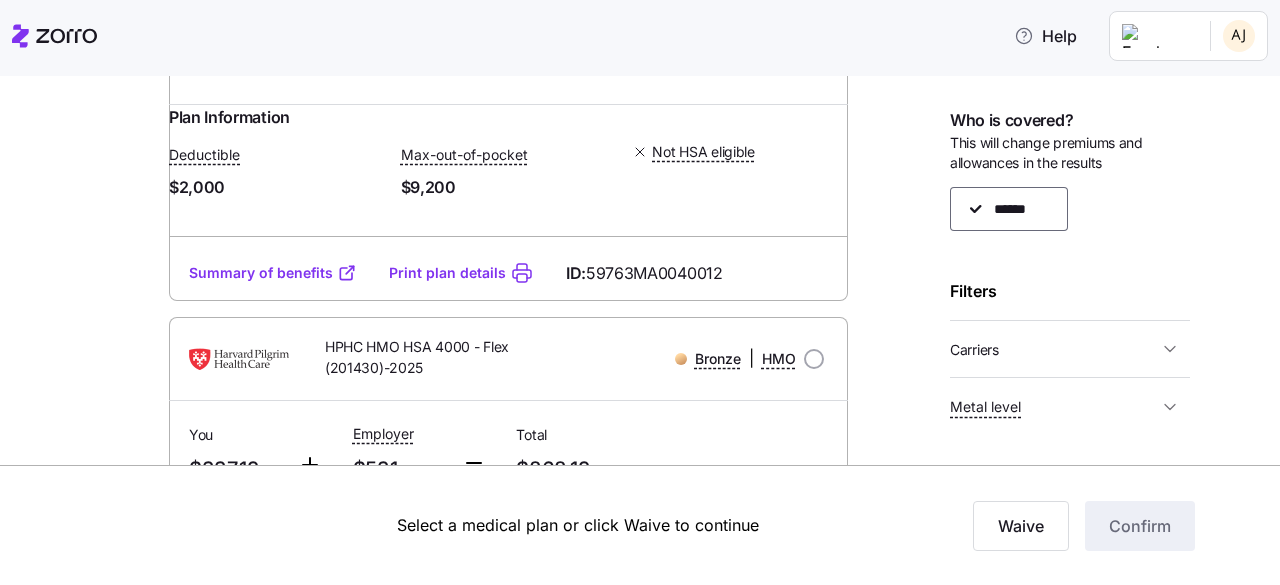 click on "Summary of benefits" at bounding box center [273, 273] 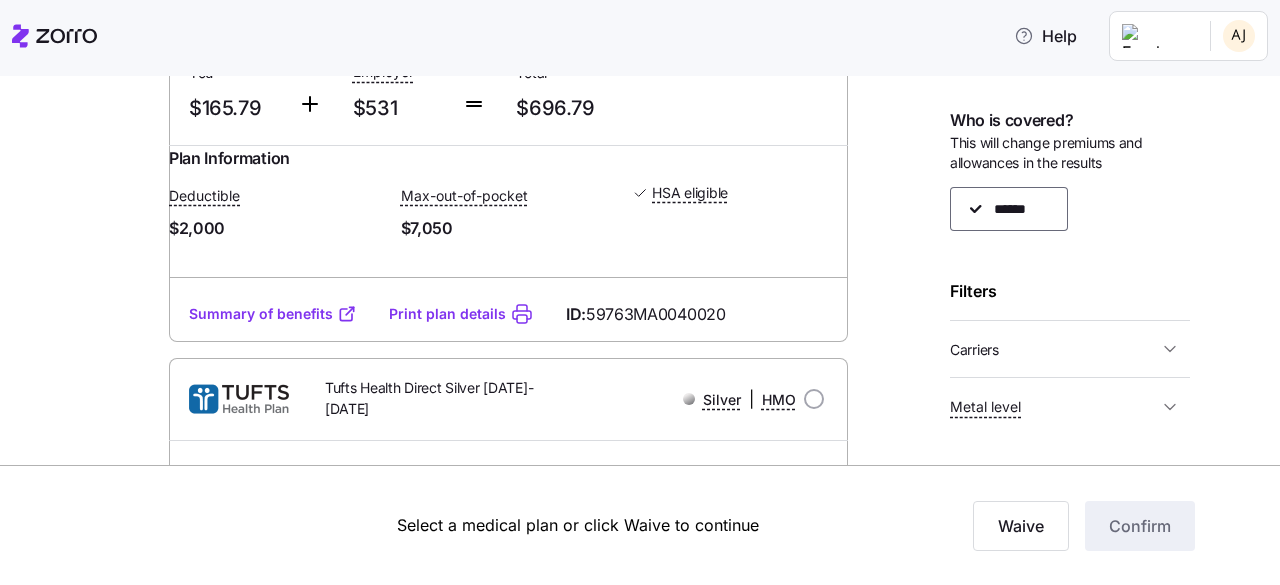 scroll, scrollTop: 1543, scrollLeft: 0, axis: vertical 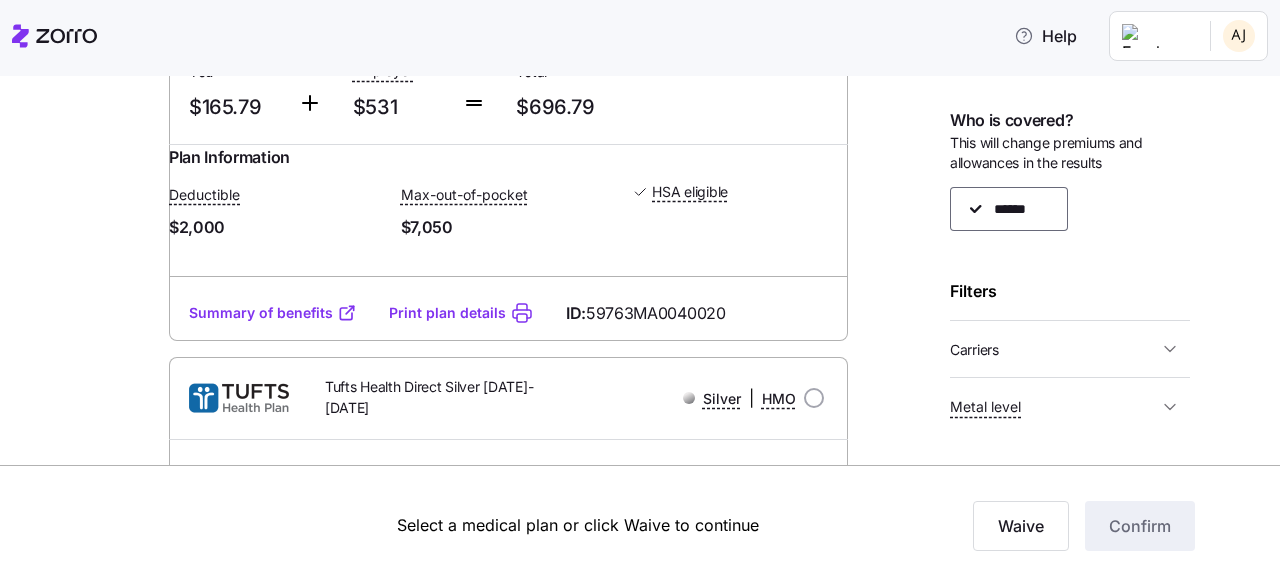 click on "Summary of benefits" at bounding box center (273, 313) 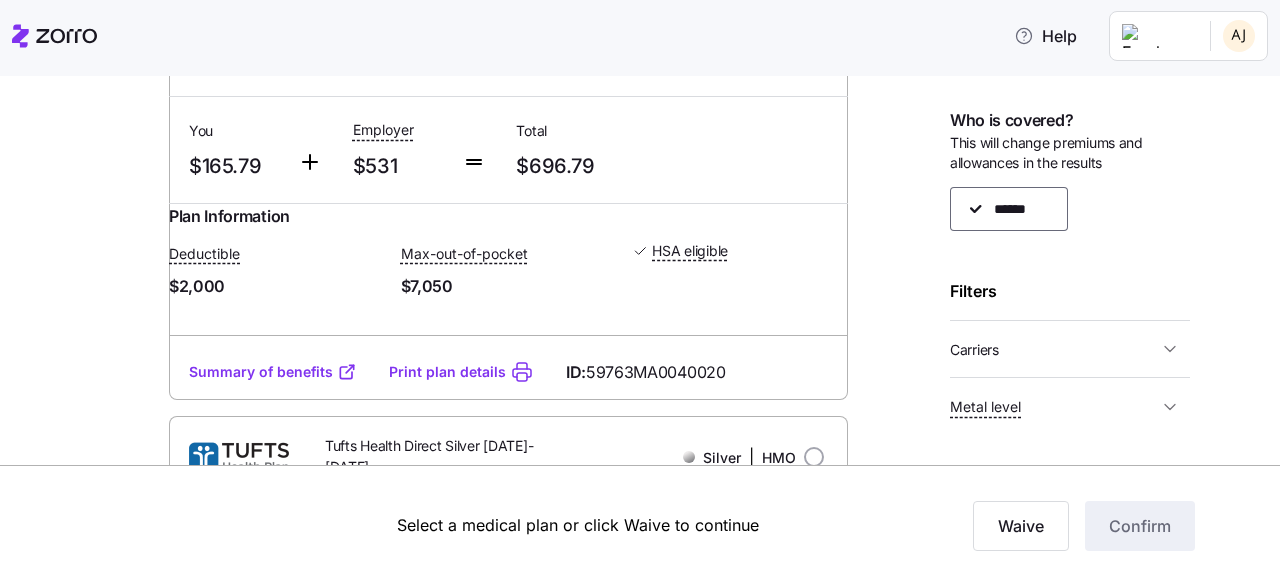 scroll, scrollTop: 1485, scrollLeft: 0, axis: vertical 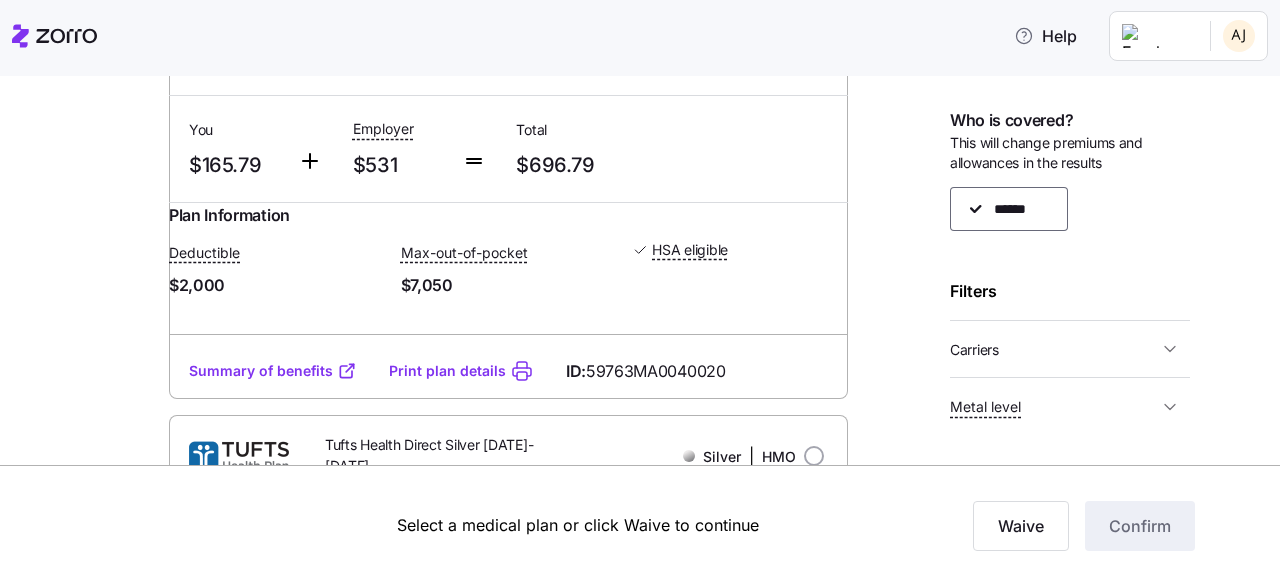 click at bounding box center (814, 54) 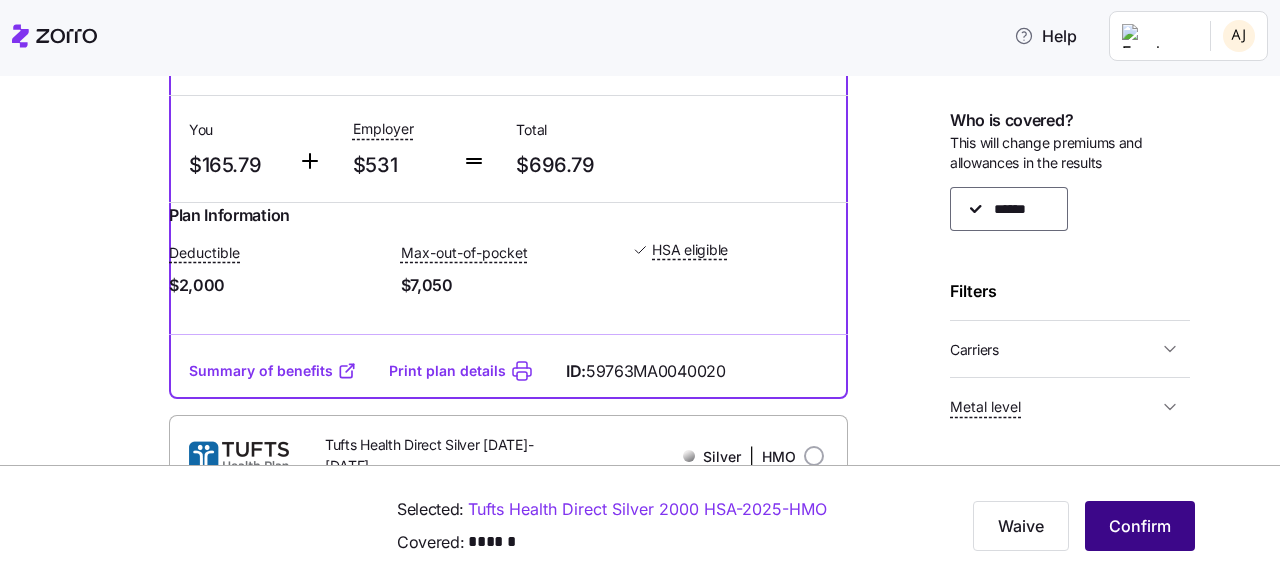 click on "Confirm" at bounding box center (1140, 526) 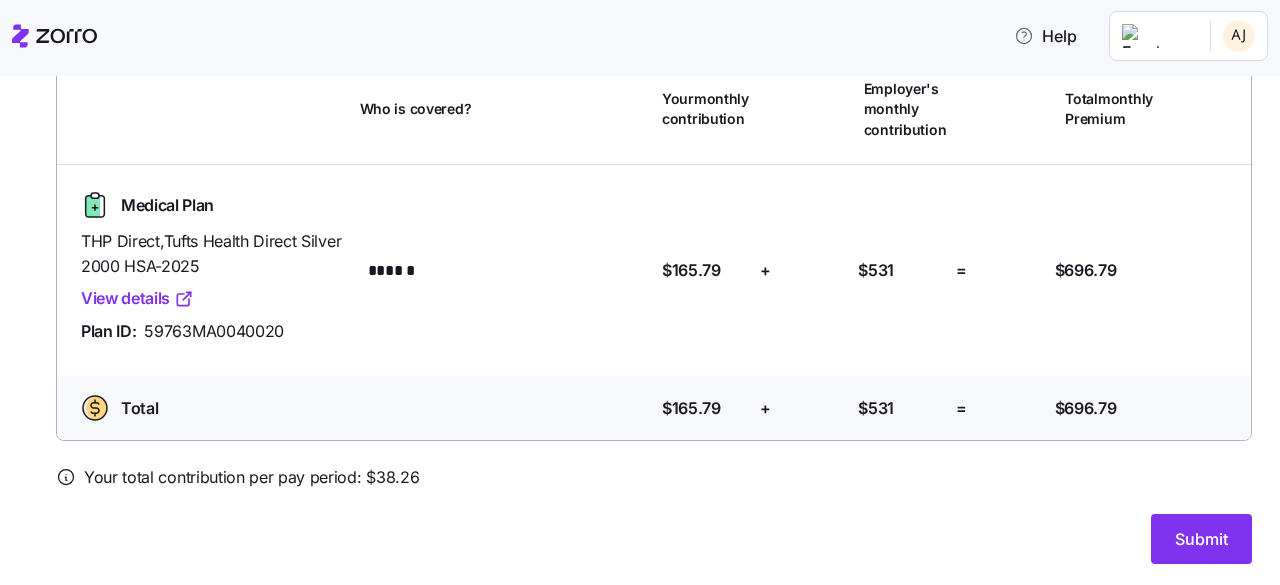 scroll, scrollTop: 163, scrollLeft: 0, axis: vertical 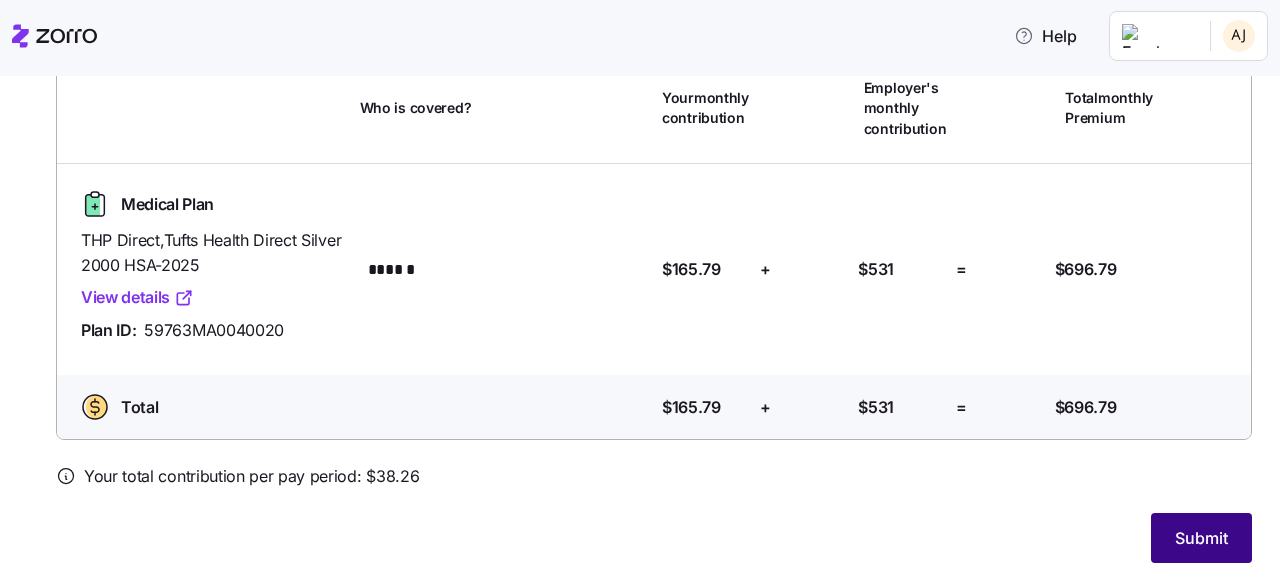 click on "Submit" at bounding box center [1201, 538] 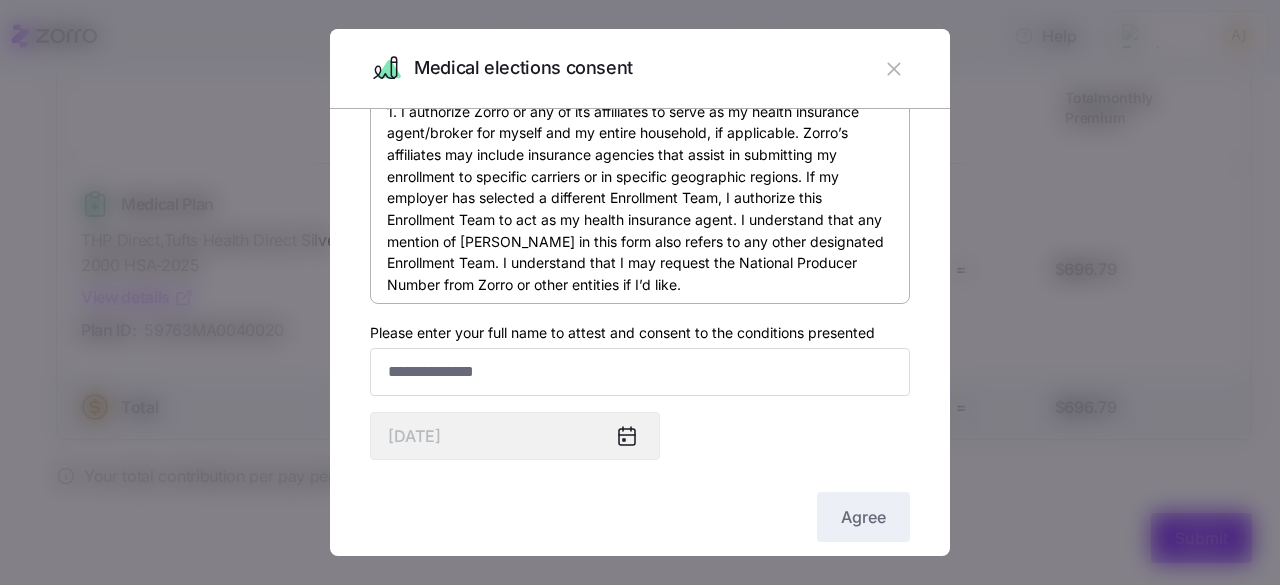 scroll, scrollTop: 114, scrollLeft: 0, axis: vertical 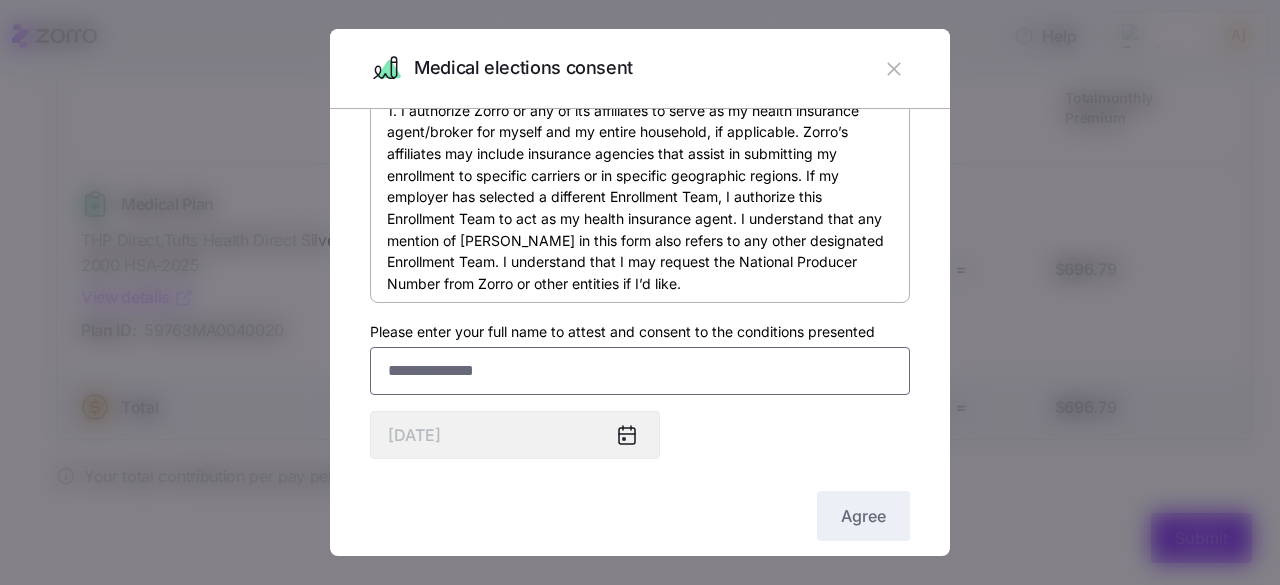 click on "Please enter your full name to attest and consent to the conditions presented" at bounding box center (640, 371) 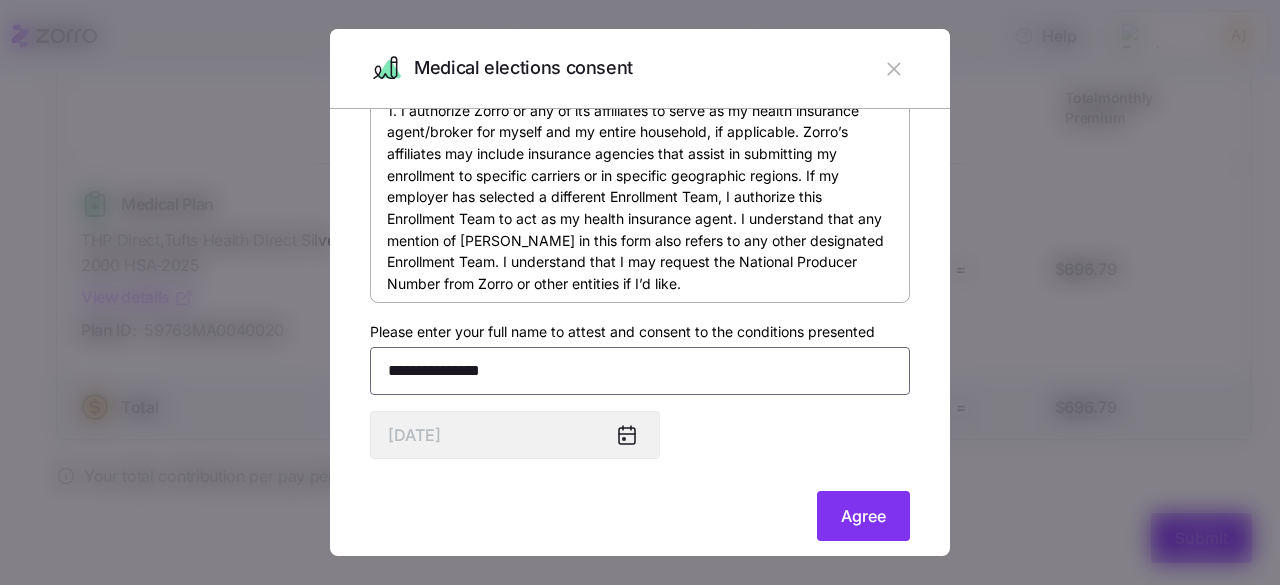 type on "**********" 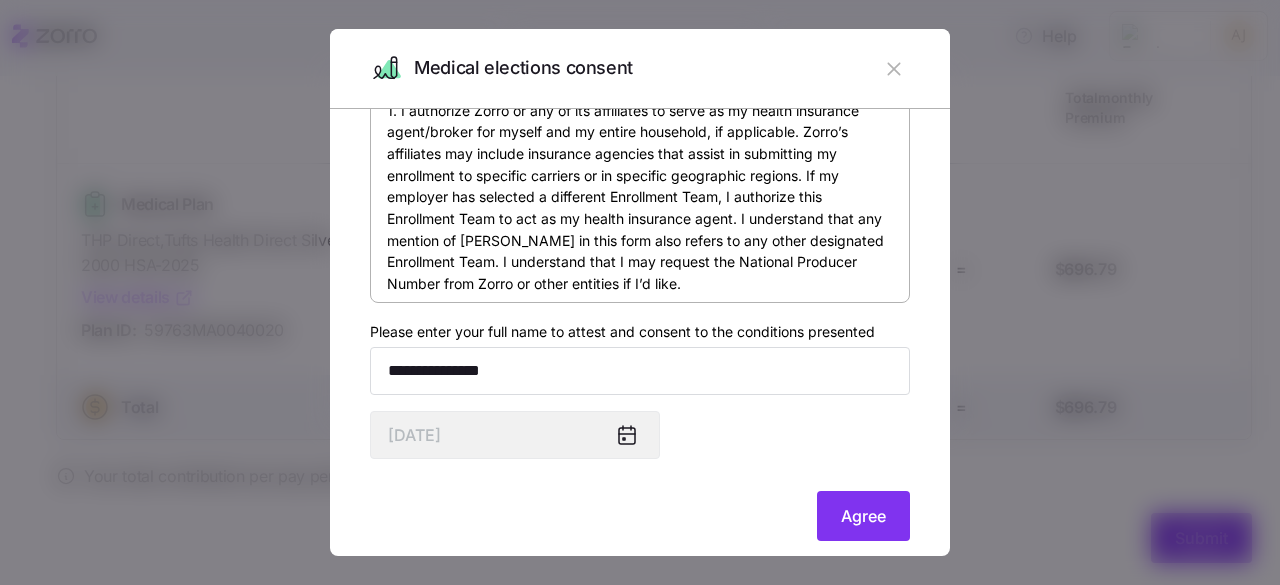 click on "**********" at bounding box center [640, 280] 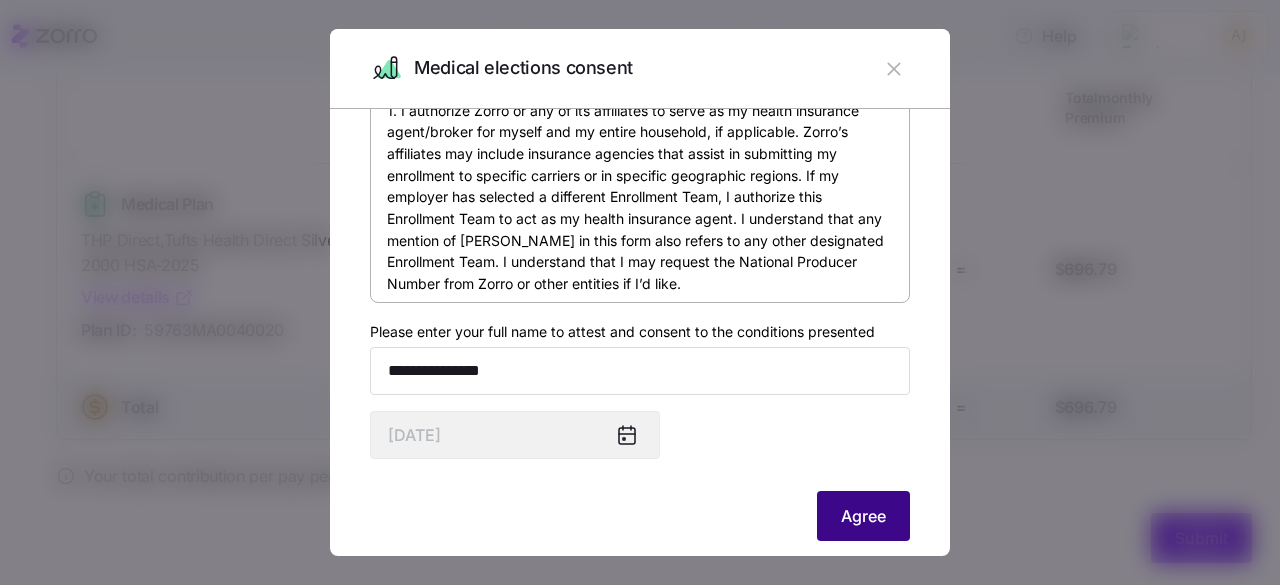 click on "Agree" at bounding box center (863, 516) 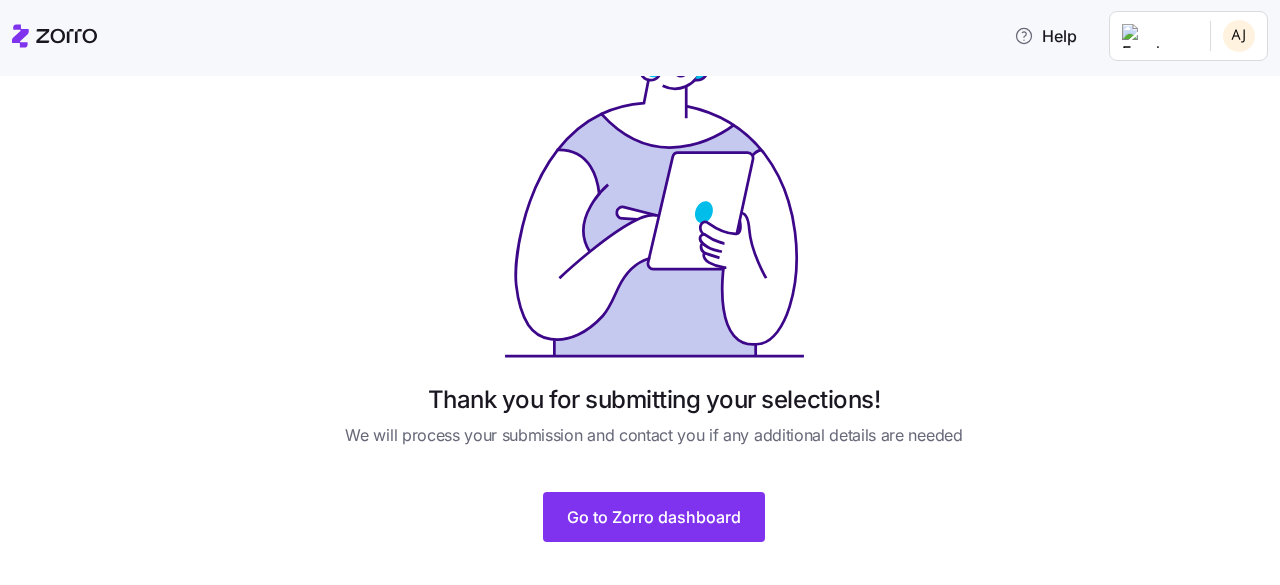scroll, scrollTop: 158, scrollLeft: 0, axis: vertical 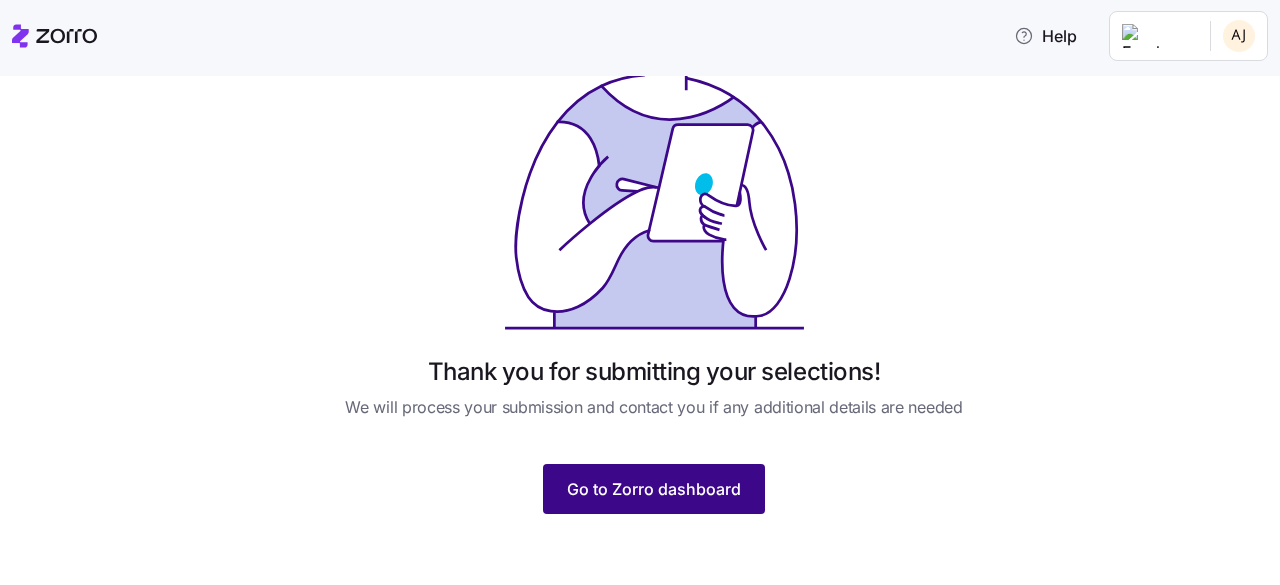 click on "Go to Zorro dashboard" at bounding box center [654, 489] 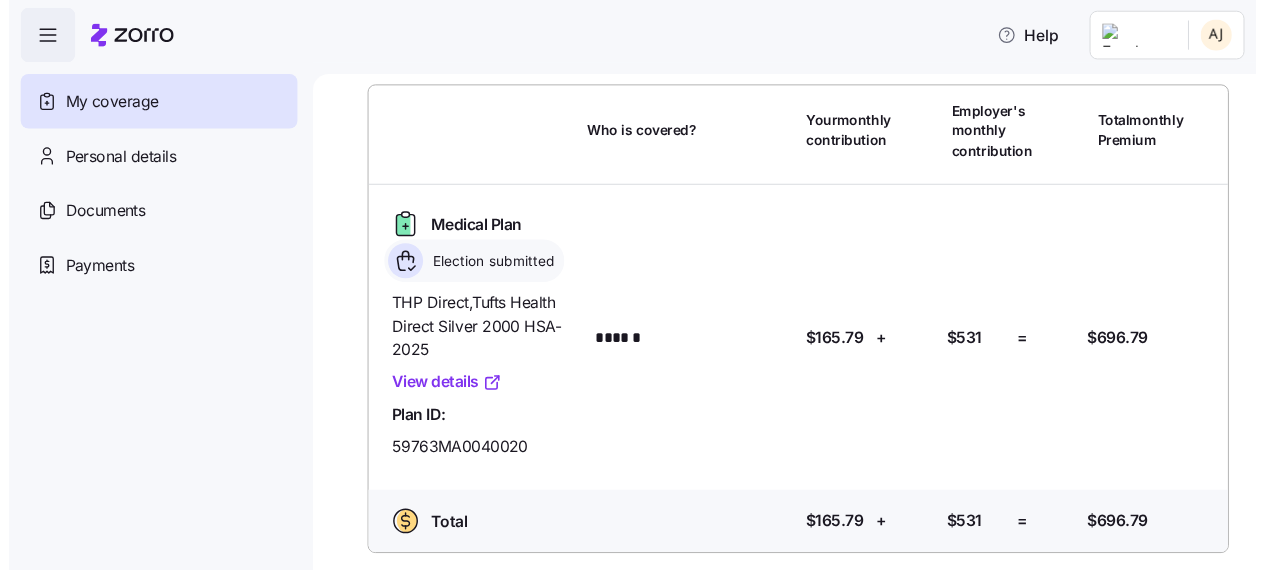 scroll, scrollTop: 96, scrollLeft: 0, axis: vertical 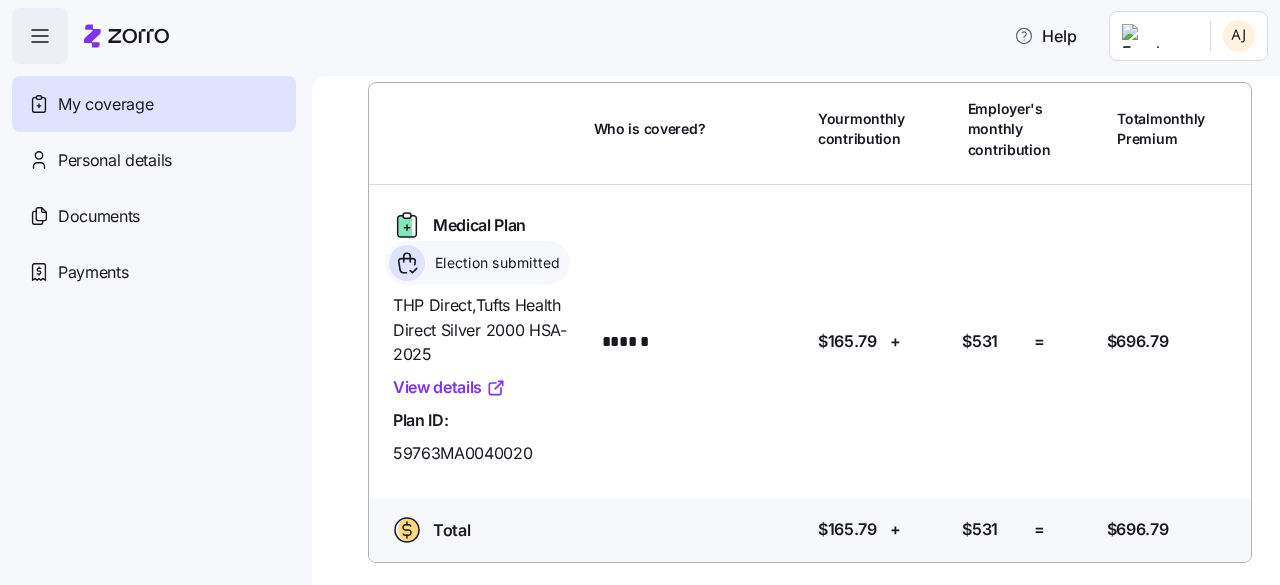 click 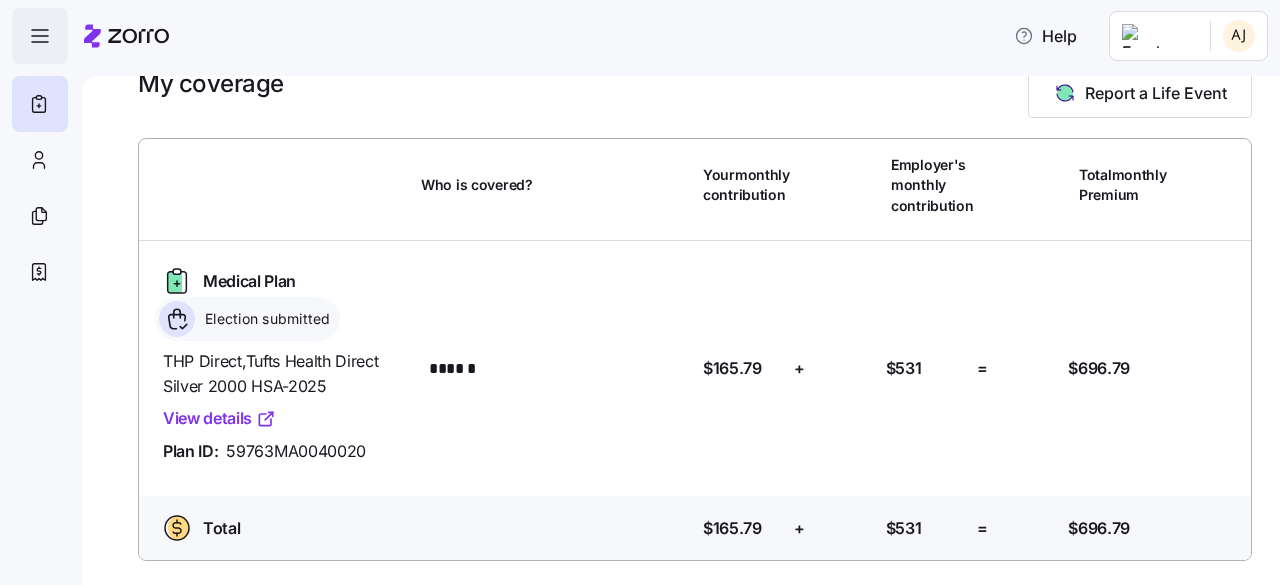 scroll, scrollTop: 38, scrollLeft: 0, axis: vertical 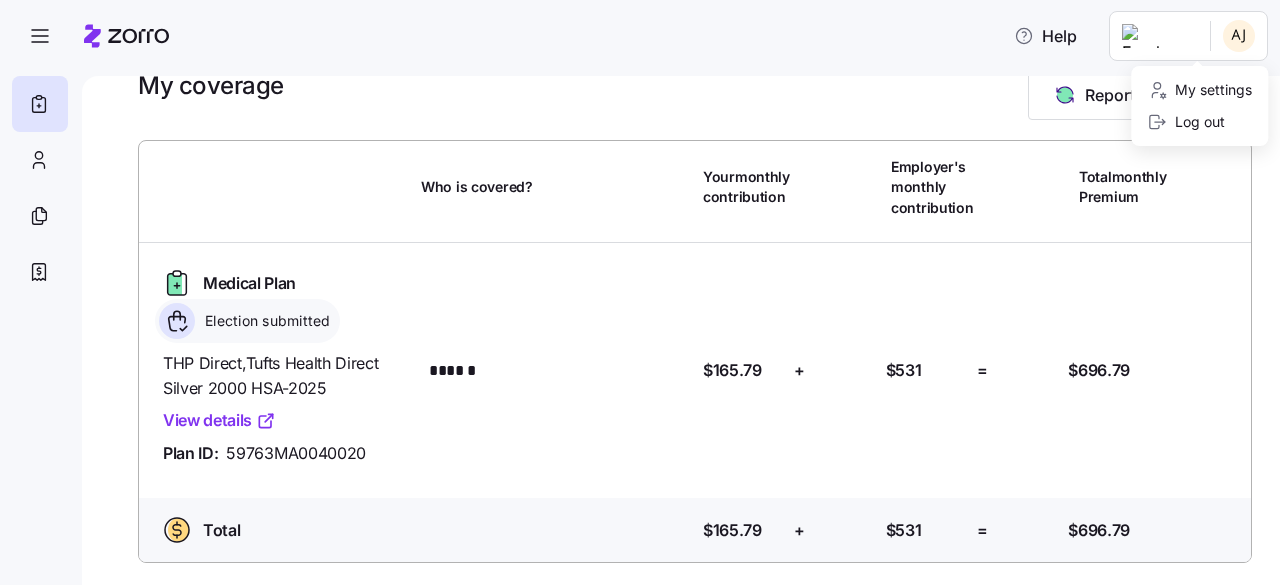 click on "Help My coverage Report a Life Event Who is covered? Your  monthly contribution Employer's monthly contribution Total  monthly Premium Medical Plan Election submitted THP Direct ,  Tufts Health Direct Silver 2000 HSA-2025 View details Plan ID: 59763MA0040020 Who is covered? ****** Your contribution: $165.79 + Employer's contribution: $531 = Total Premium: $696.79 Total Who is covered? Your contribution: $165.79 + Employer's contribution: $531 = Total Premium: $696.79 My Coverage | Zorro My settings Log out" at bounding box center [640, 286] 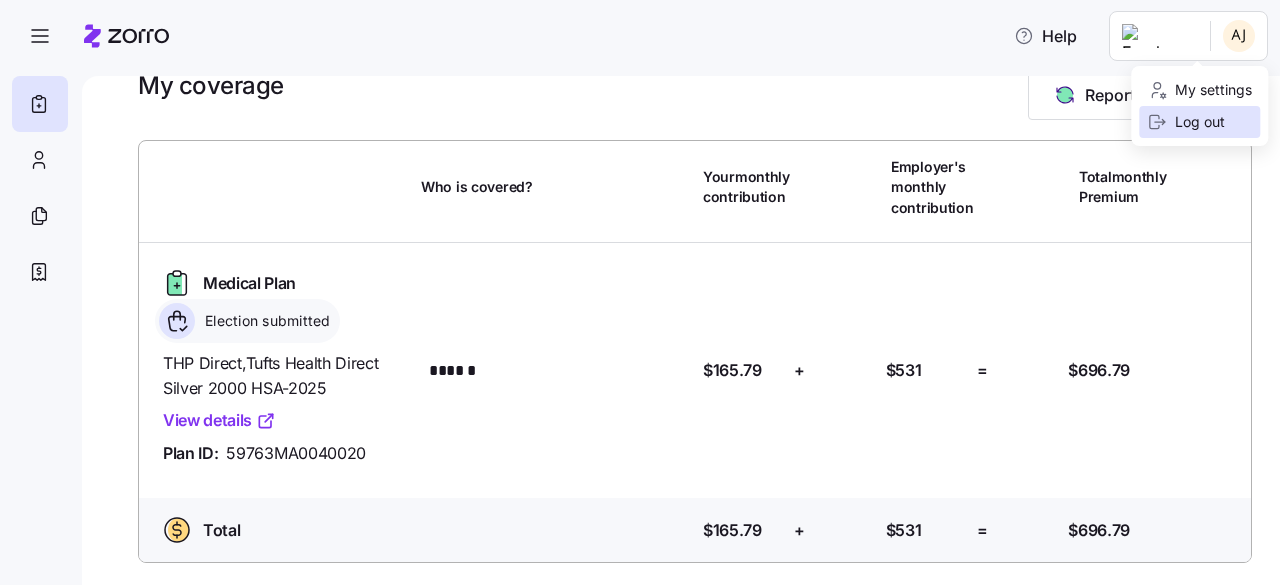 click on "Log out" at bounding box center [1186, 122] 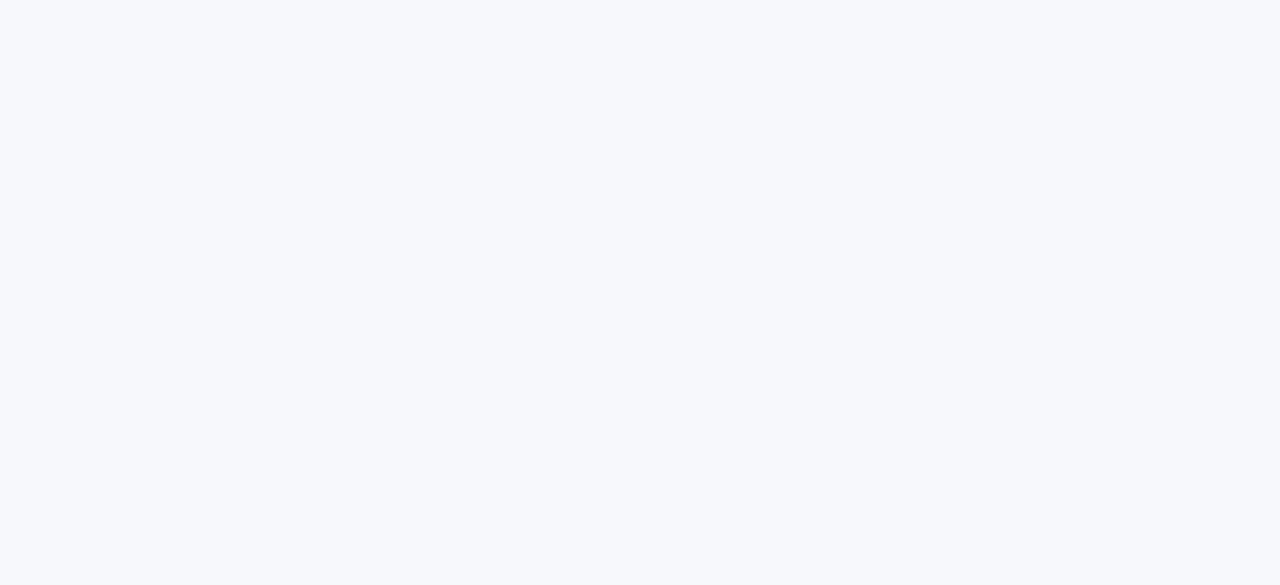 scroll, scrollTop: 0, scrollLeft: 0, axis: both 